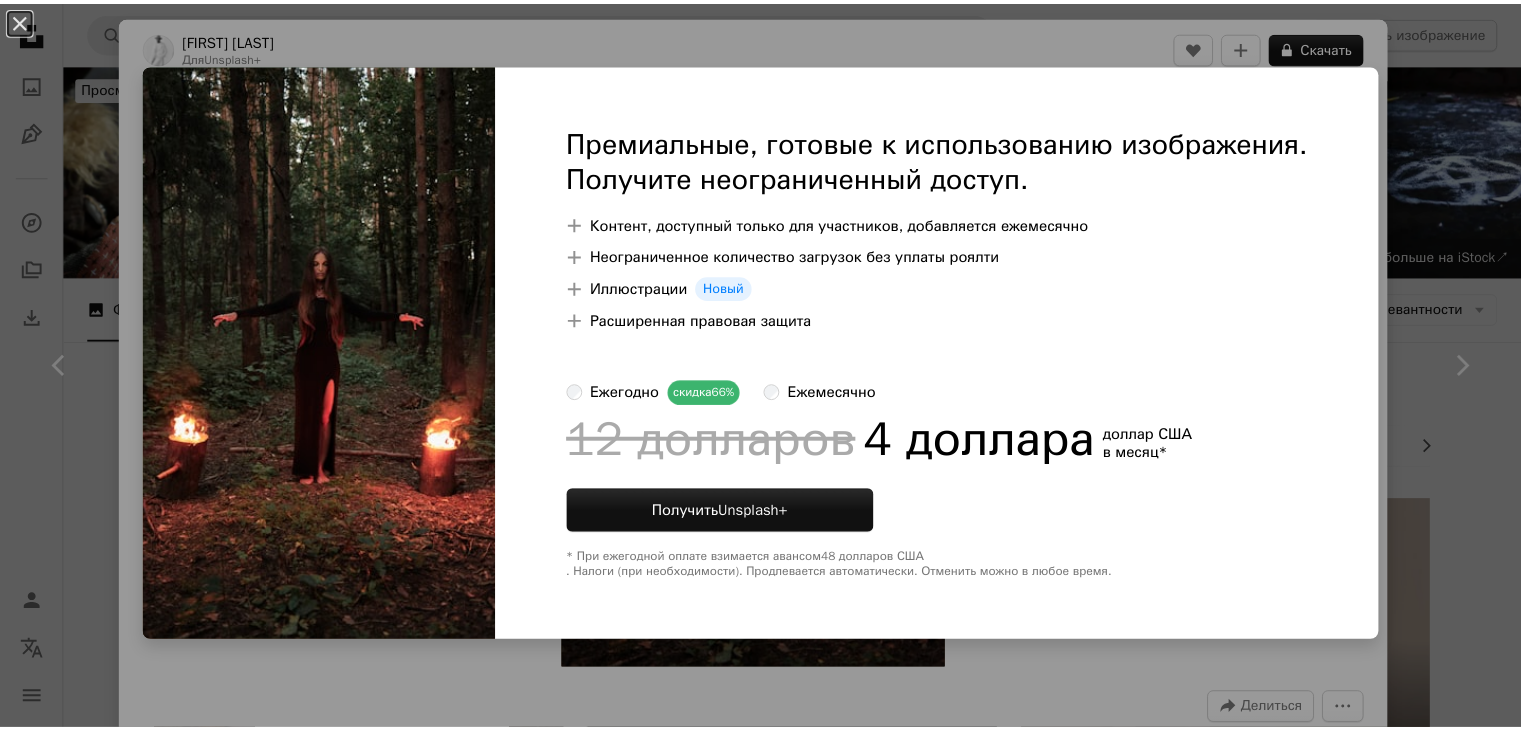 scroll, scrollTop: 900, scrollLeft: 0, axis: vertical 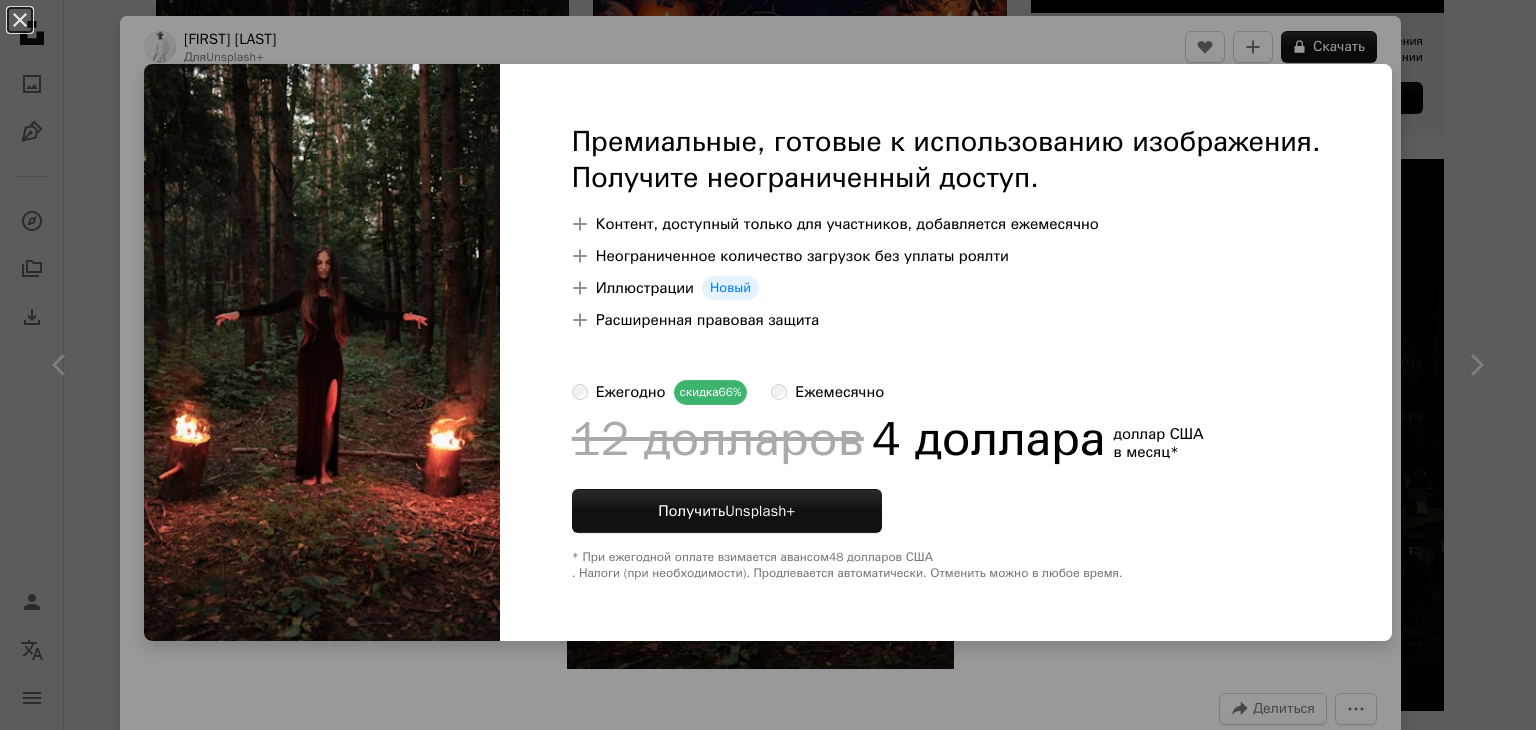 click on "An X shape Премиальные, готовые к использованию изображения.  Получите неограниченный доступ. A plus sign Контент, доступный только для участников, добавляется ежемесячно A plus sign Неограниченное количество загрузок без уплаты роялти A plus sign Иллюстрации Новый A plus sign Расширенная правовая защита ежегодно скидка  66% ежемесячно 12 долларов   4 доллара доллар США в месяц  * Получить  Unsplash+ * При ежегодной оплате взимается авансом  48 долларов США  . Налоги (при необходимости). Продлевается автоматически. Отменить можно в любое время." at bounding box center [768, 365] 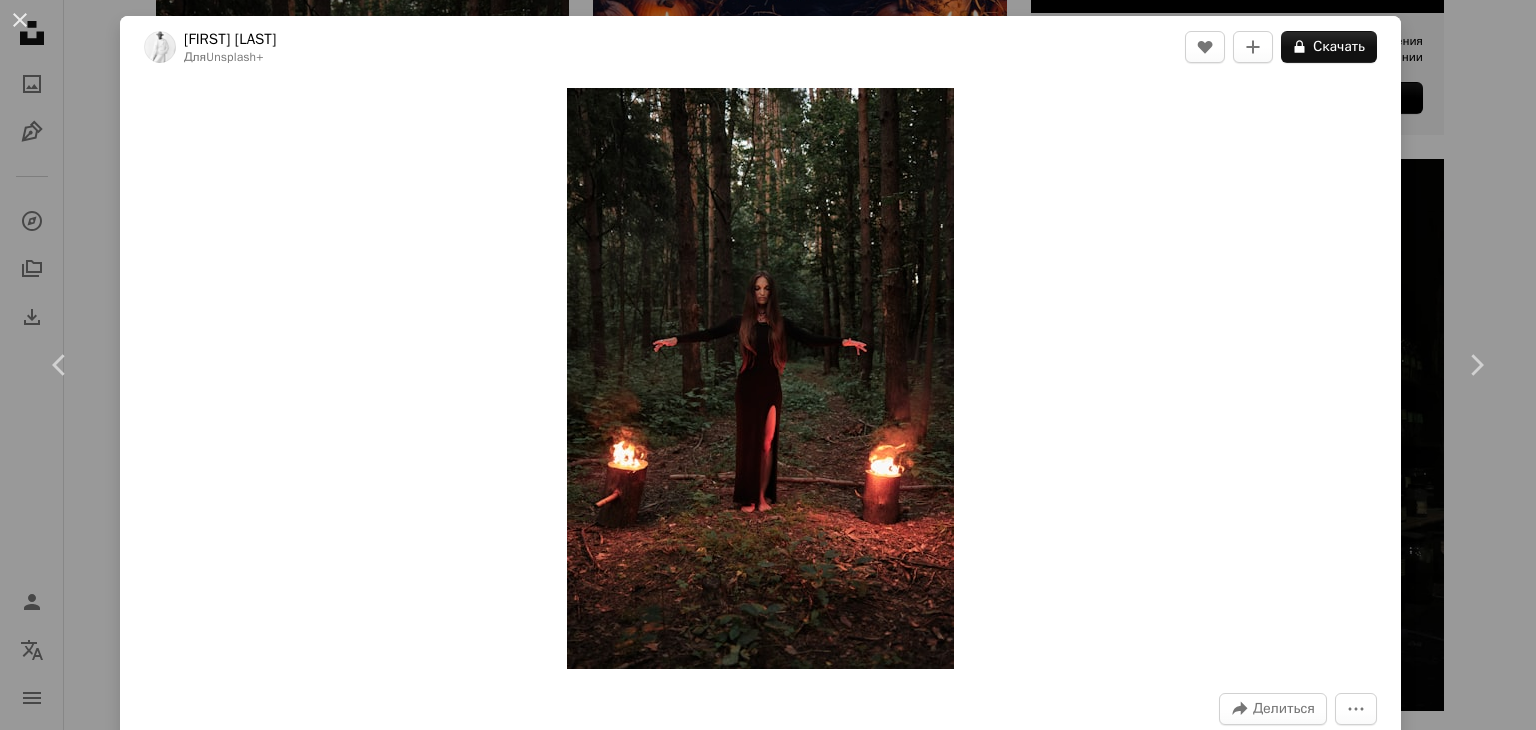 click on "An X shape Chevron left Chevron right [FIRST] [LAST] For Unsplash+ A heart A plus sign A lock Скачать Zoom in A forward-right arrow Делиться More Actions ведьма практикует огненный ритуал в лесу Calendar outlined Опубликовано [DAY] [MONTH] [YEAR] Camera FUJIFILM, X100V Safety Лицензия Unsplash+ лес женщина огонь духовный магия на открытом воздухе кристалл пламя ведьма колдовство темная магия языческий ритуалы викка размазывание ведьмовская эстетика заклинания духовная магия сжигание шалфея Бесплатные изображения Из этой серии Chevron right Plus sign for Unsplash+ Plus sign for Unsplash+ Plus sign for Unsplash+ Plus sign for Unsplash+ Plus sign for Unsplash+ Plus sign for Unsplash+ Plus sign for Unsplash+ A heart" at bounding box center (768, 365) 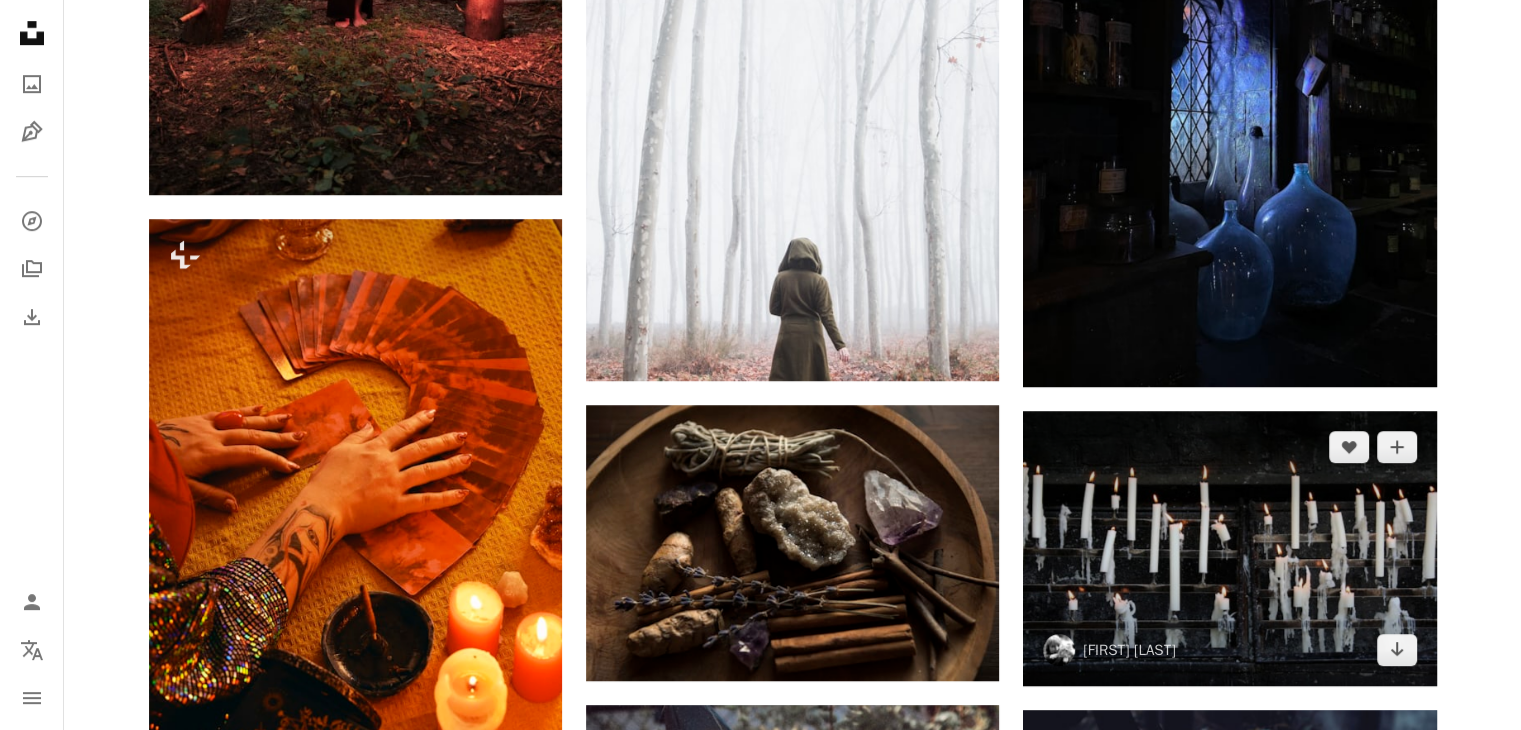 scroll, scrollTop: 1300, scrollLeft: 0, axis: vertical 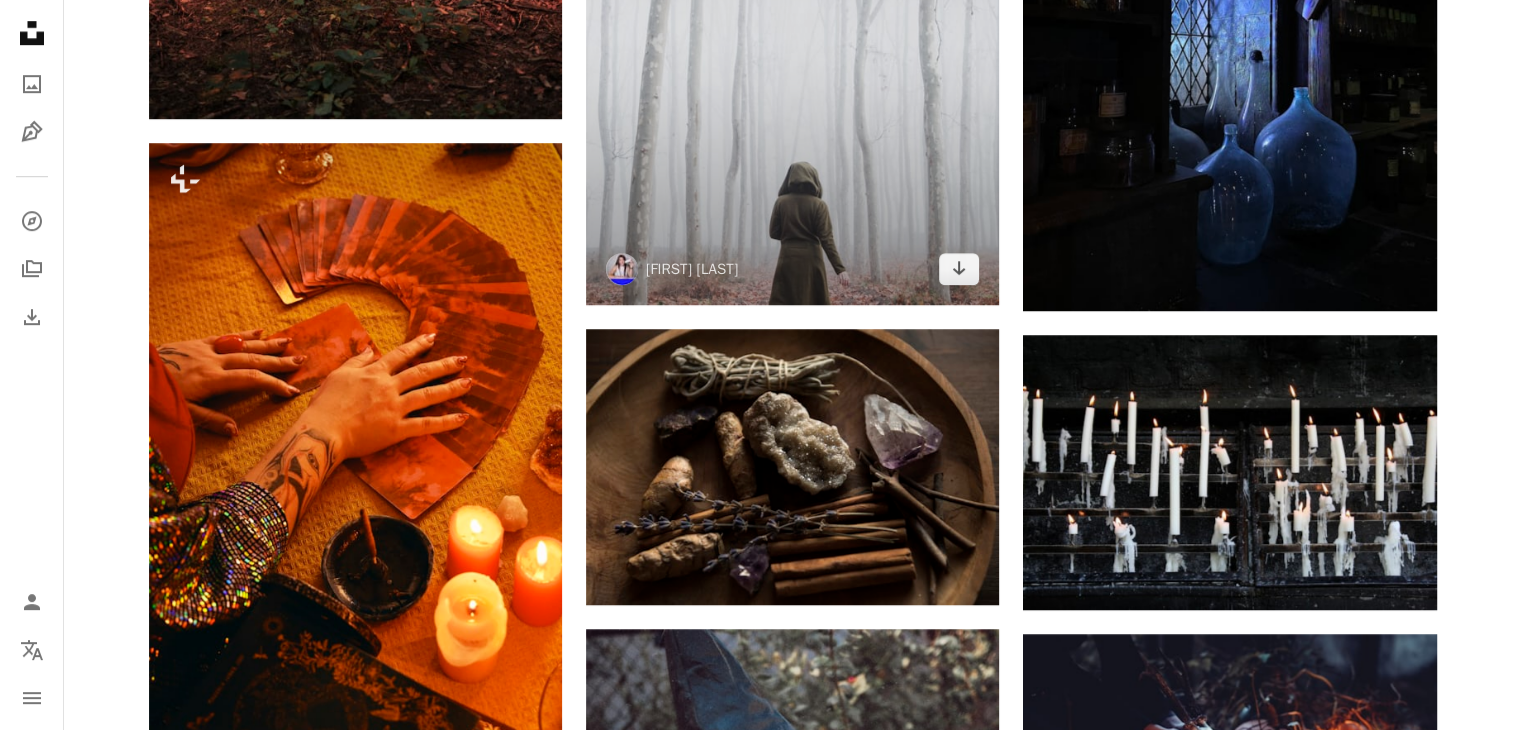 click at bounding box center [792, 30] 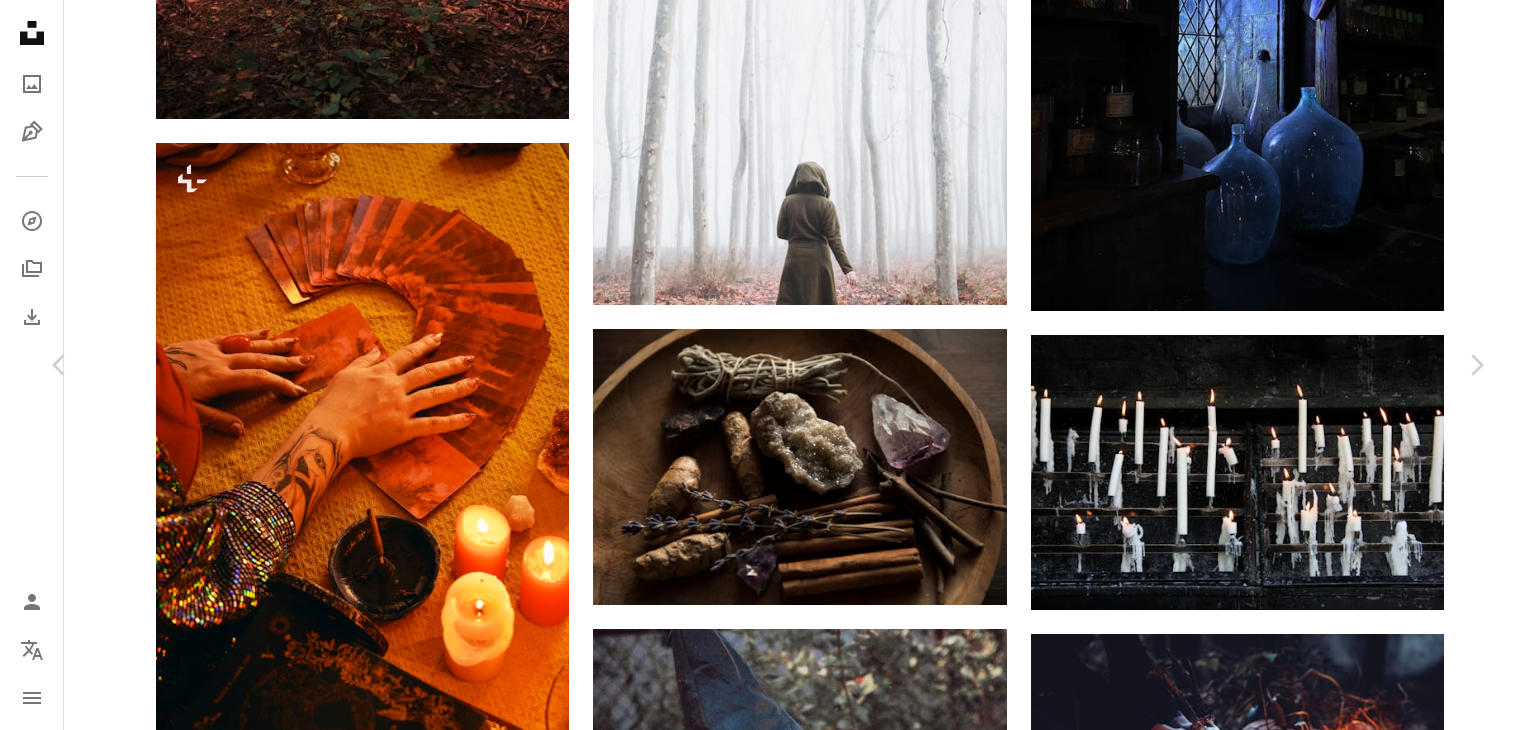 click on "Скачать бесплатно" at bounding box center [1267, 3478] 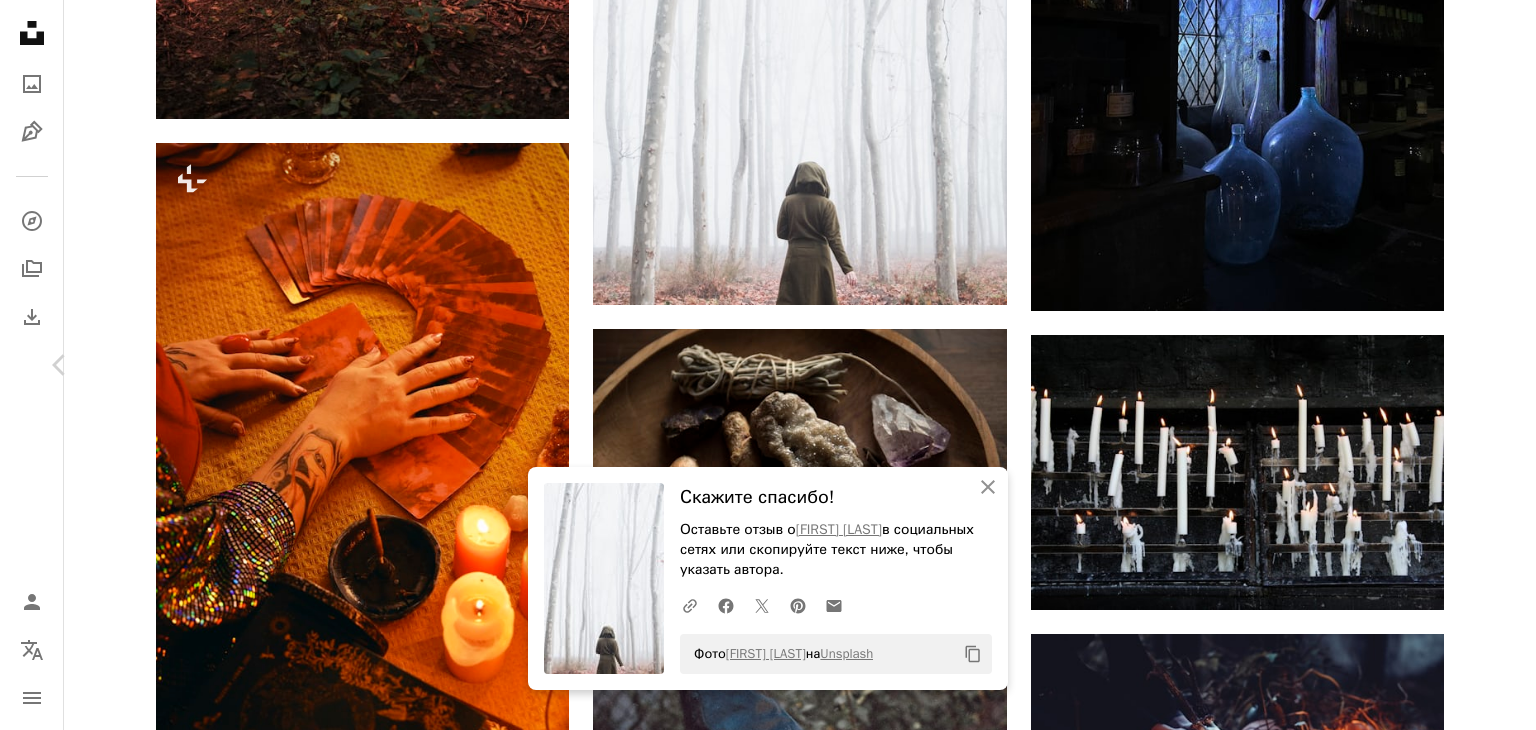 click on "Chevron right" at bounding box center [1476, 365] 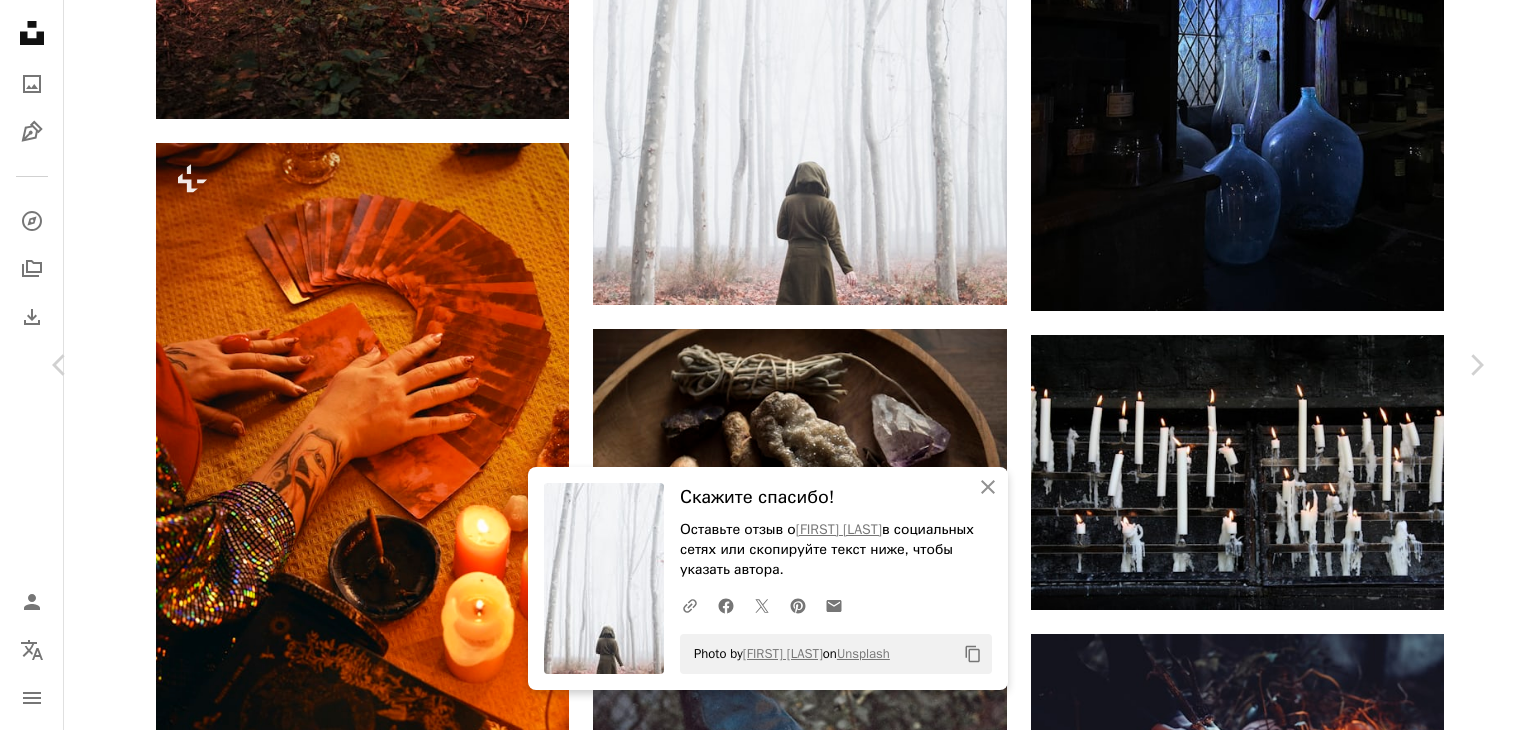 click on "An X shape Chevron left Chevron right An X shape Закрывать Скажите спасибо! Оставьте отзыв о [FIRST] [LAST] в социальных сетях или скопируйте текст ниже, чтобы указать автора. A URL sharing icon (chains) Facebook icon X (formerly Twitter) icon Pinterest icon An envelope Photo by [FIRST] [LAST] on Unsplash
Copy content [FIRST] [LAST] [FIRST] [LAST] A heart A plus sign Скачать бесплатно Chevron down Zoom in Views 5,749,711 Downloads 41,781 A forward-right arrow Делиться Info icon Информация More Actions [CITY], [COUNTRY] Calendar outlined Published on November 21, 2019 Camera Canon, EOS 350D DIGITAL Safety Free to use under the Unsplash License autumn fall halloween pumpkin candles spooky witch gothic religion halloween background goddess holy halloween wallpaper carved pumpkin pilgrimage autumnal aesthetic human dark grey Free pictures | A heart A plus sign" at bounding box center (768, 3797) 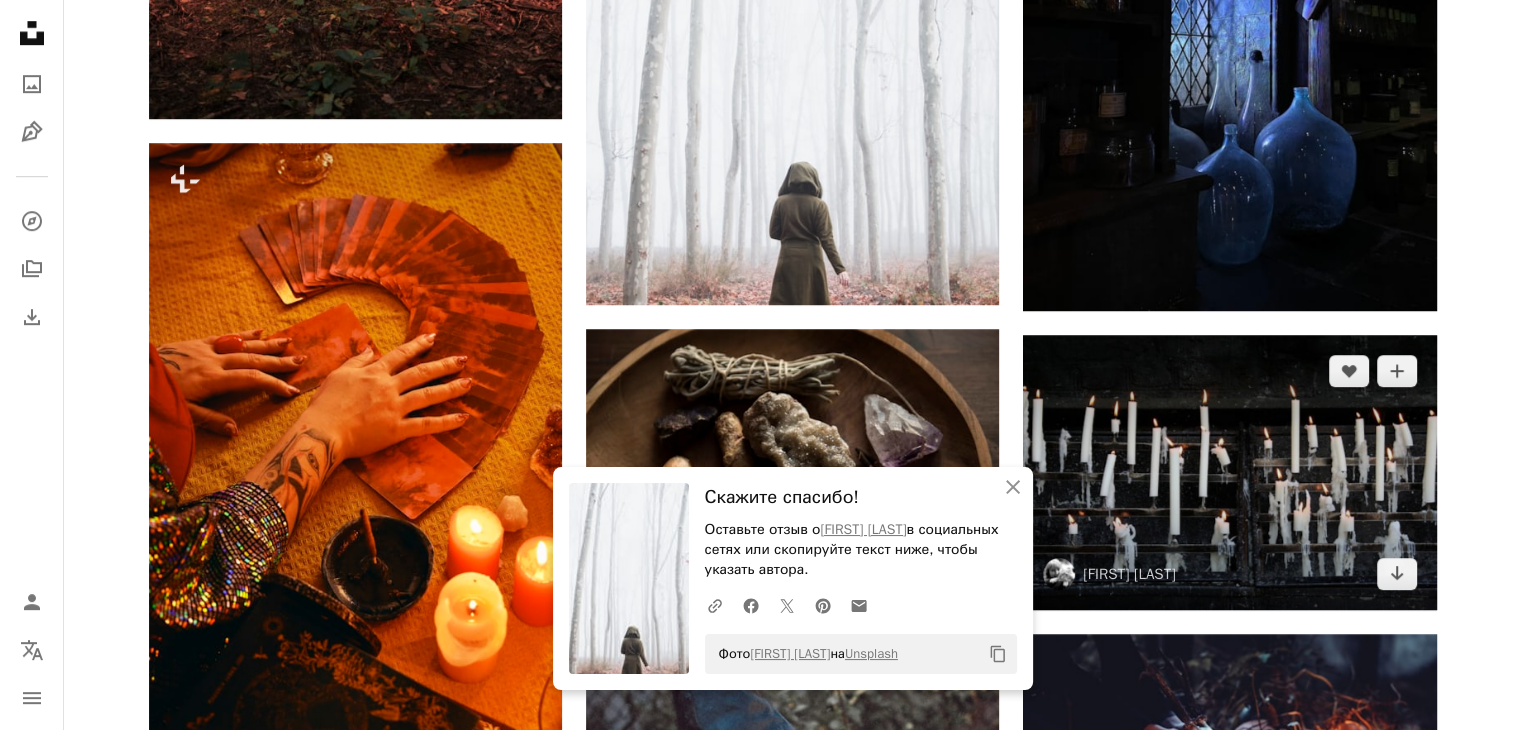 click at bounding box center (1229, 472) 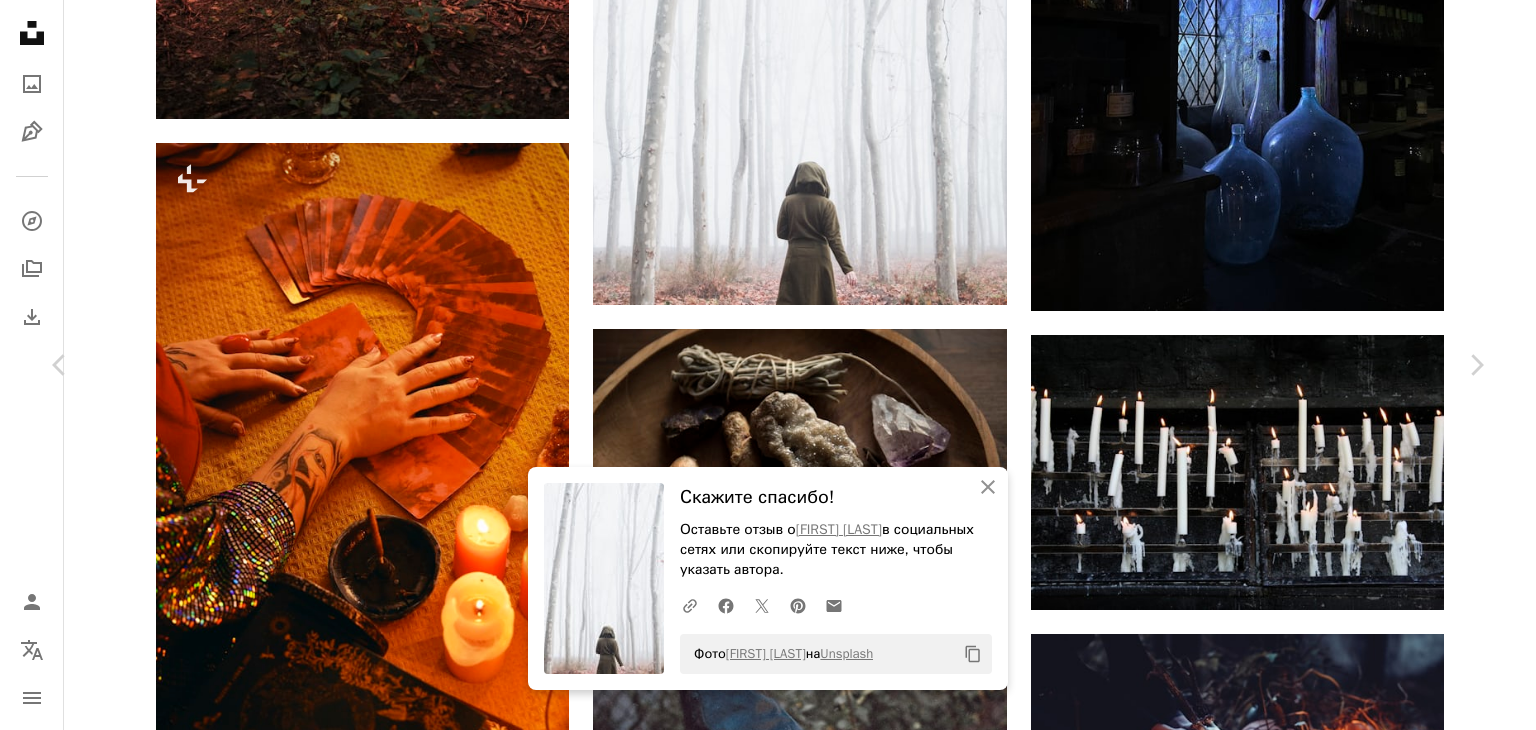 click on "Скачать бесплатно" at bounding box center [1267, 3478] 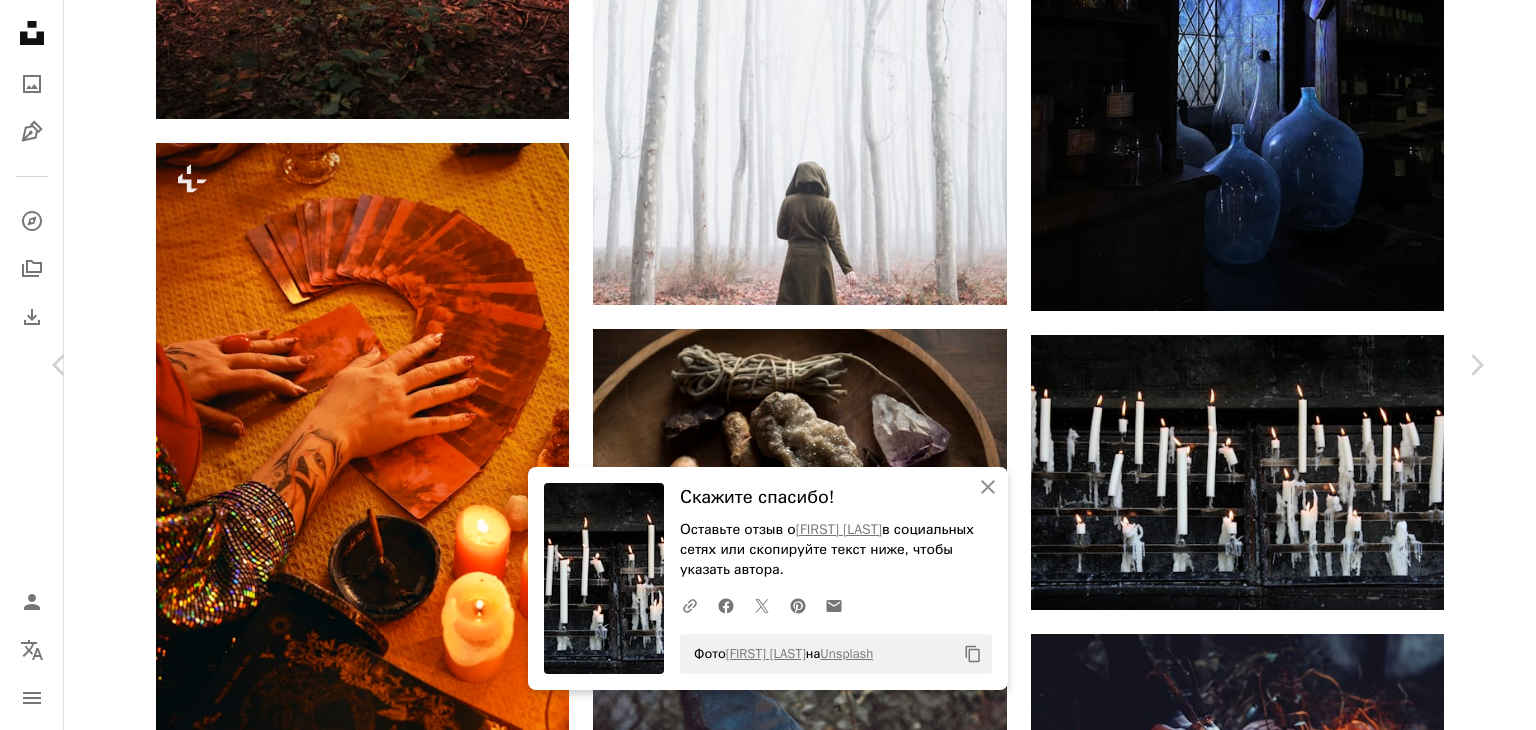 click on "An X shape" at bounding box center (20, 20) 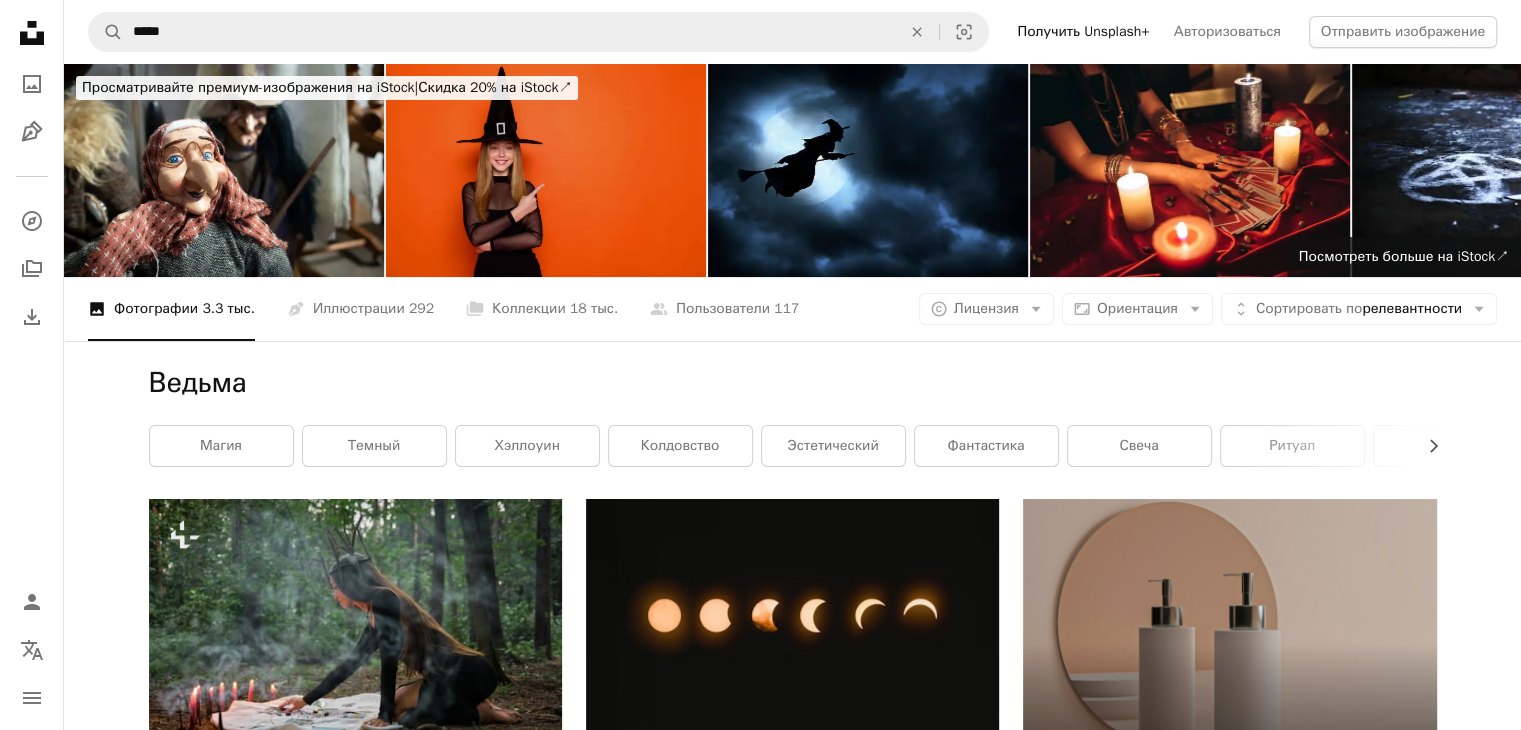 scroll, scrollTop: 0, scrollLeft: 0, axis: both 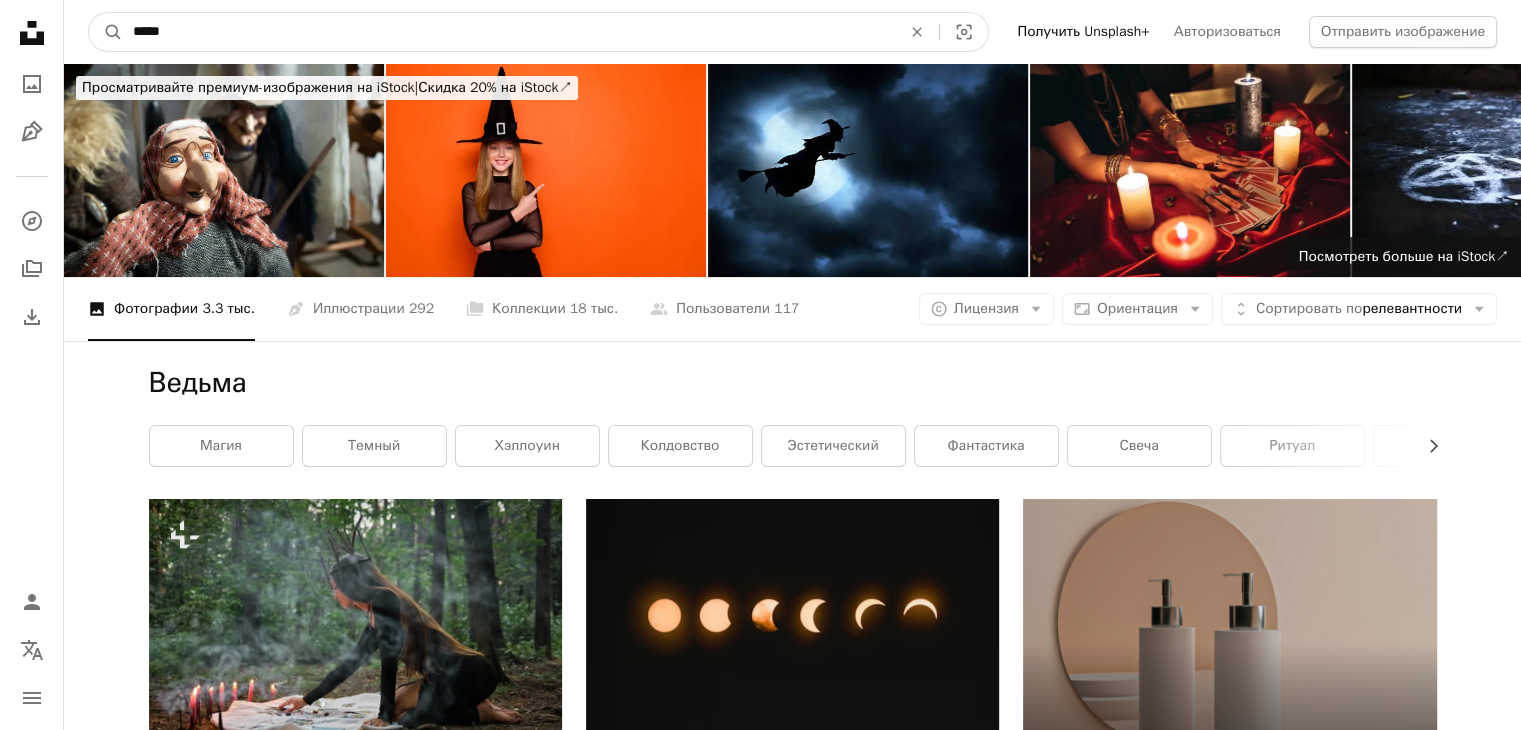 click on "*****" at bounding box center (509, 32) 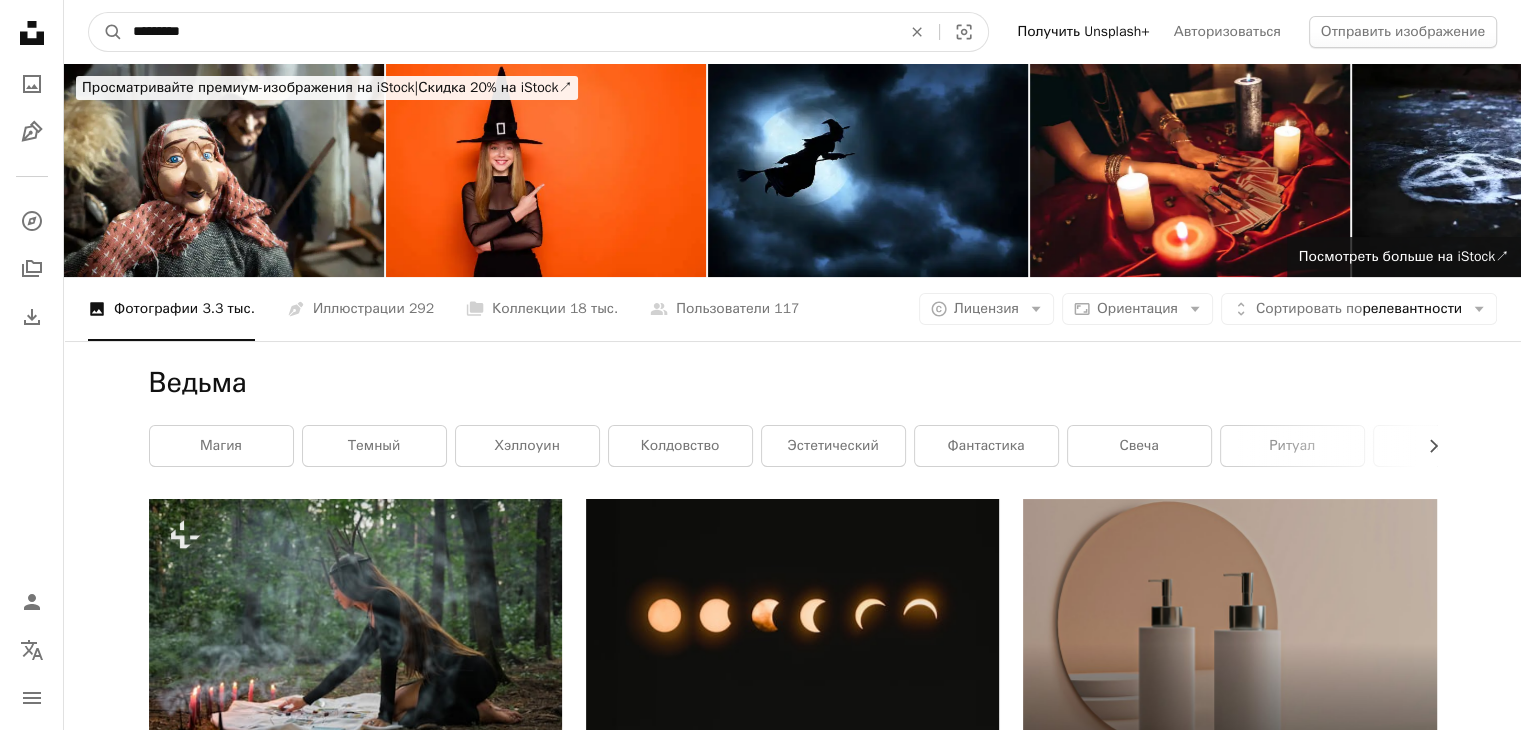 type on "*********" 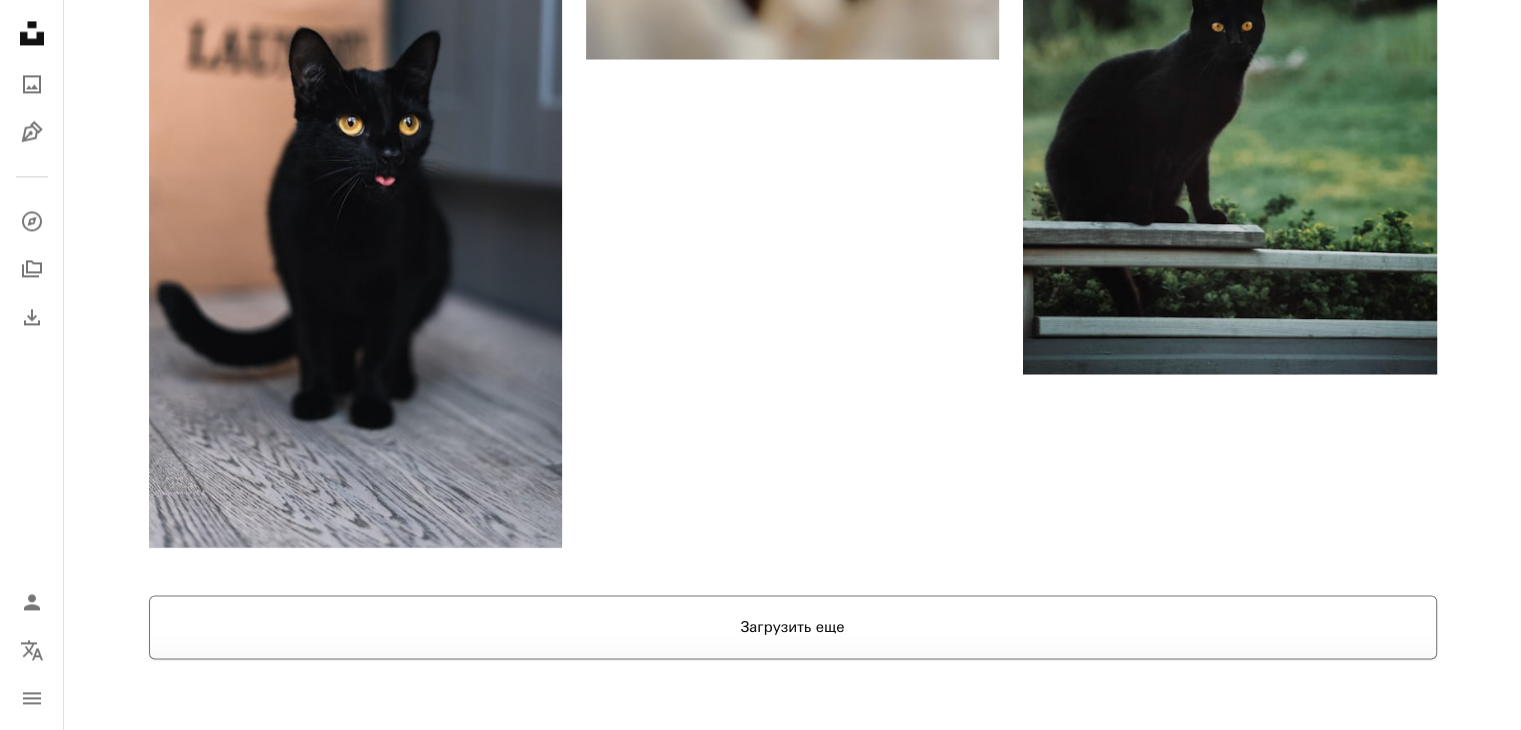 scroll, scrollTop: 3400, scrollLeft: 0, axis: vertical 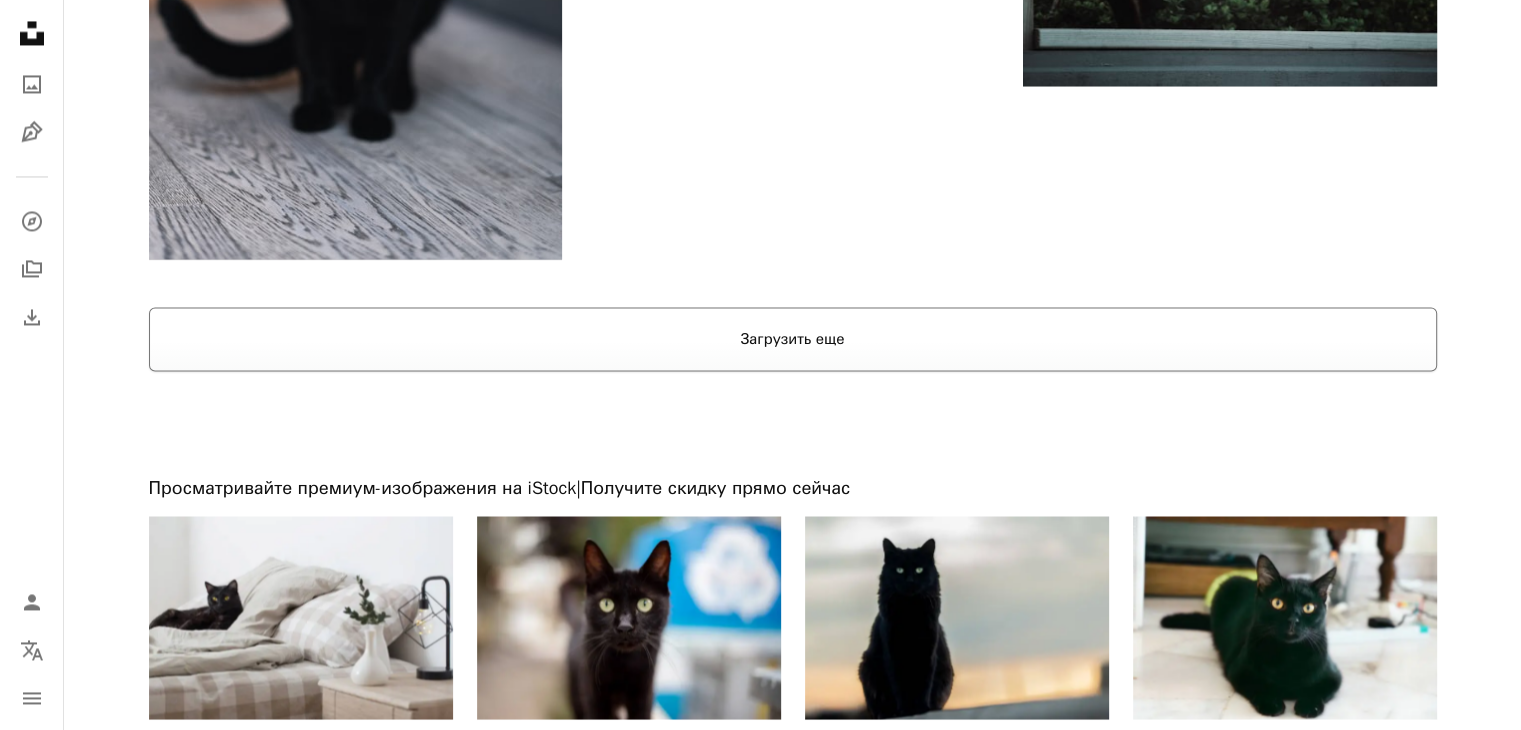 click on "Загрузить еще" at bounding box center [793, 339] 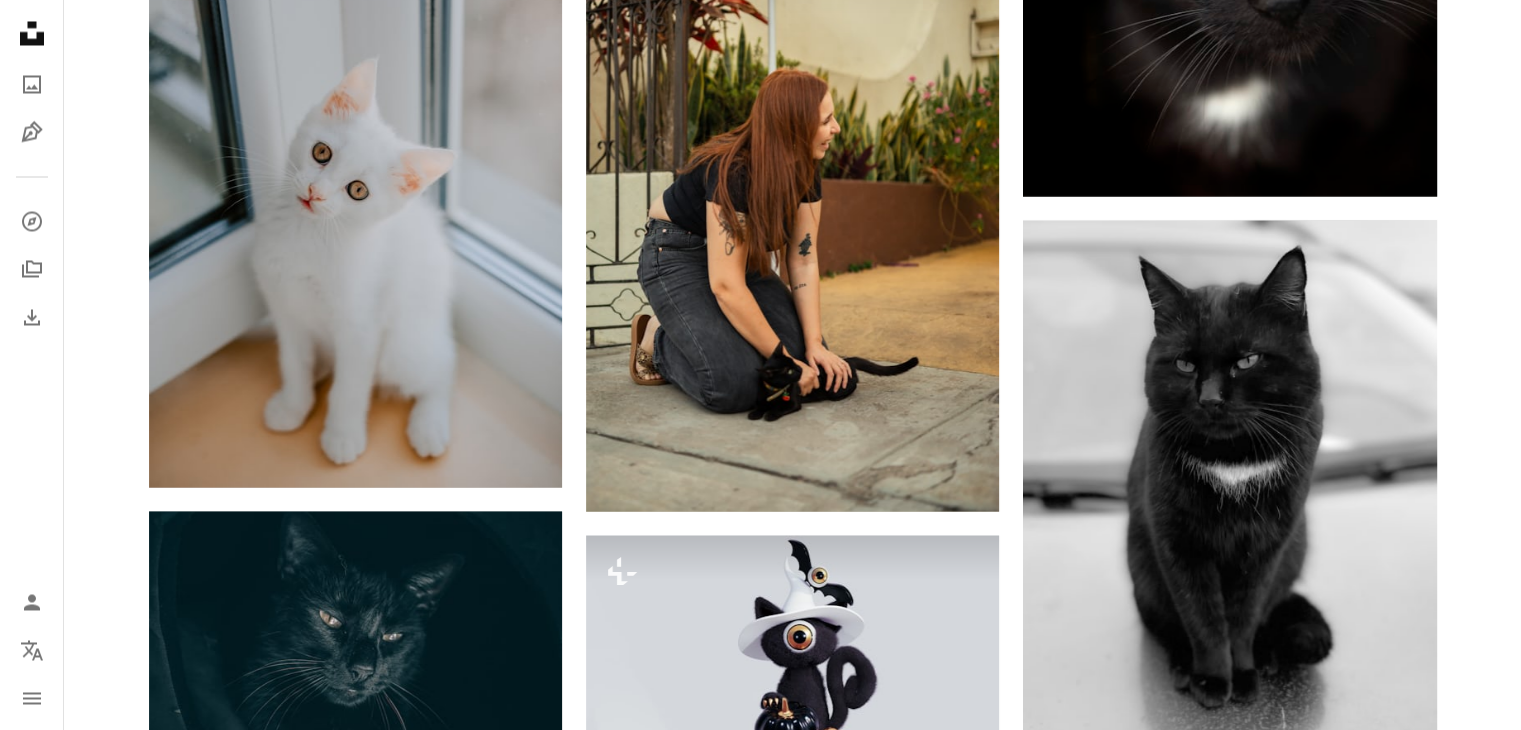 scroll, scrollTop: 19000, scrollLeft: 0, axis: vertical 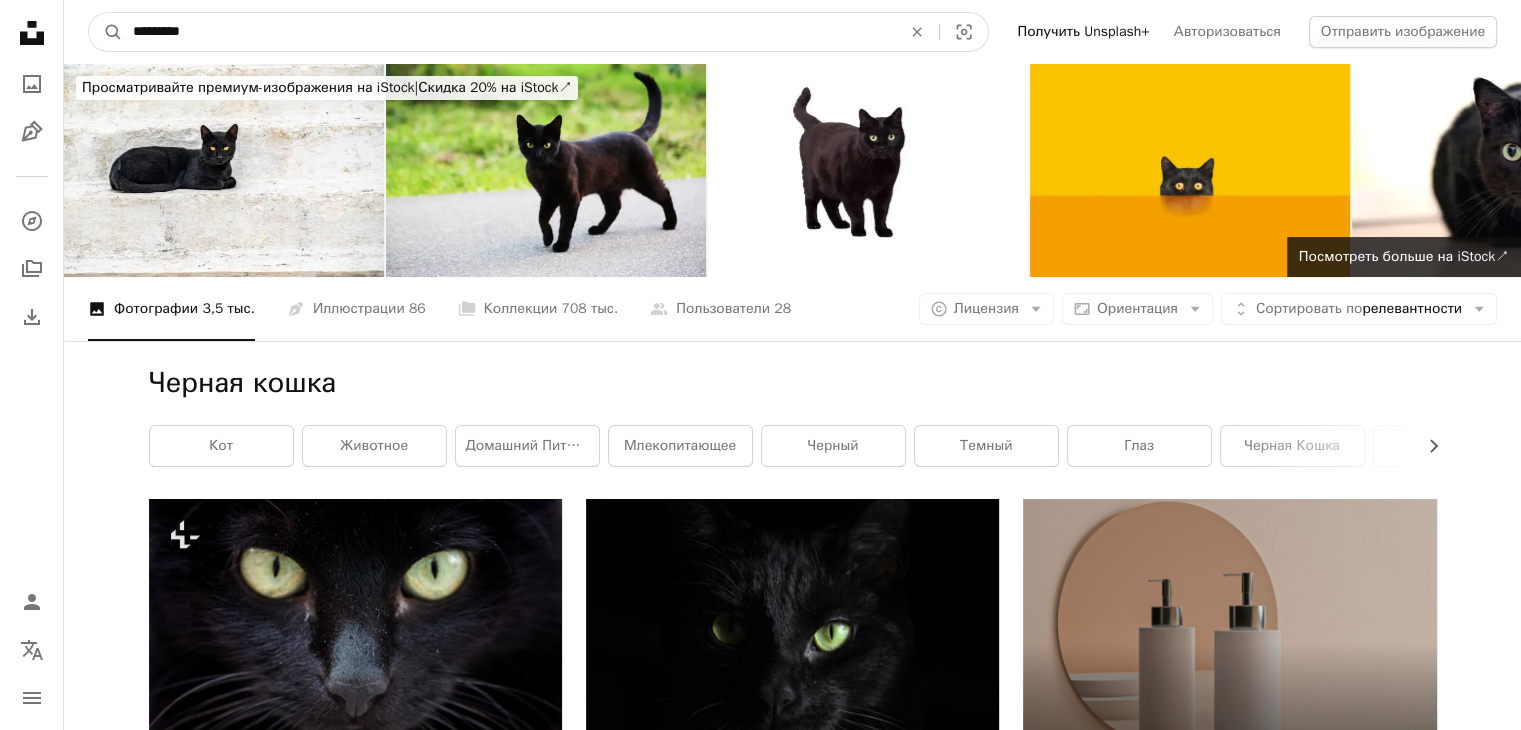 click on "*********" at bounding box center (509, 32) 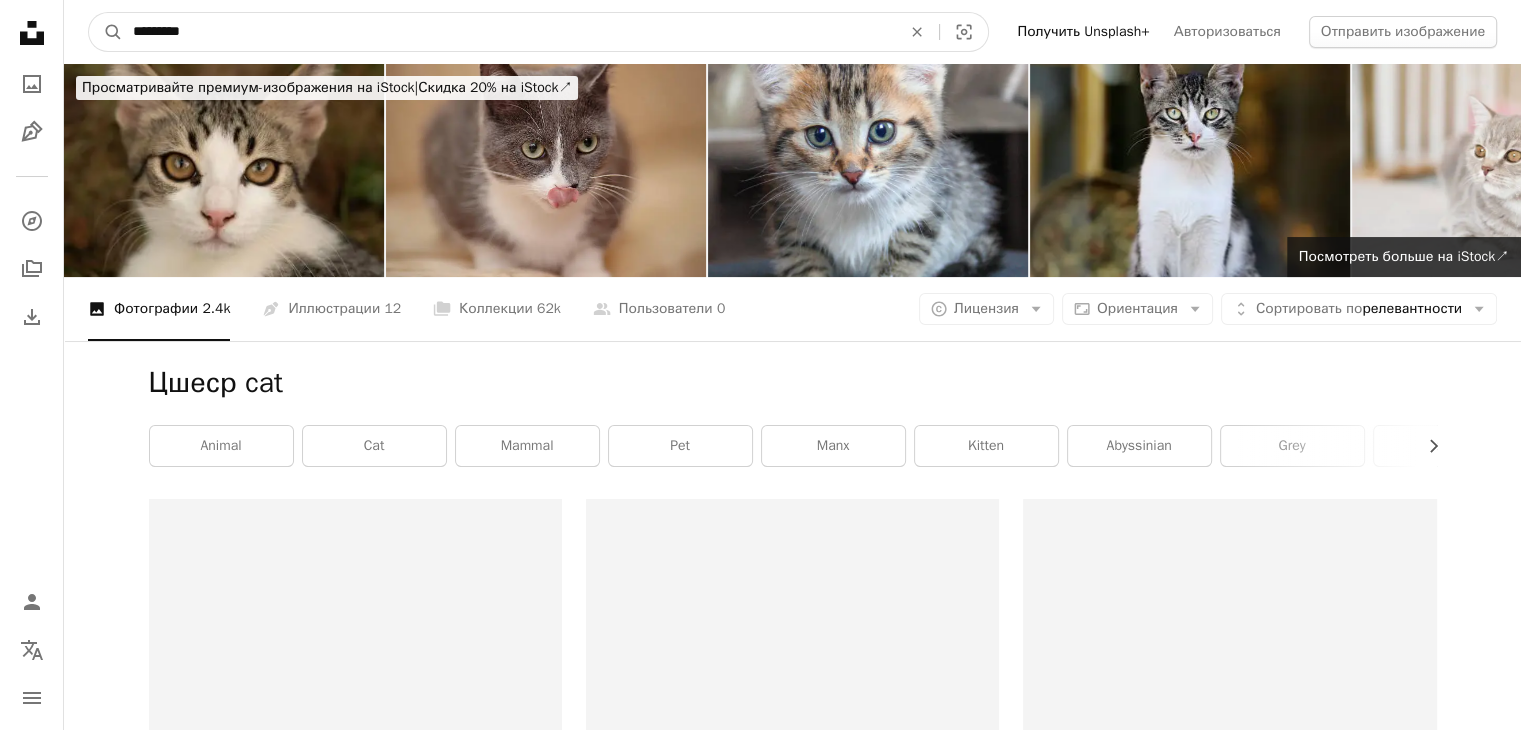 click on "*********" at bounding box center [509, 32] 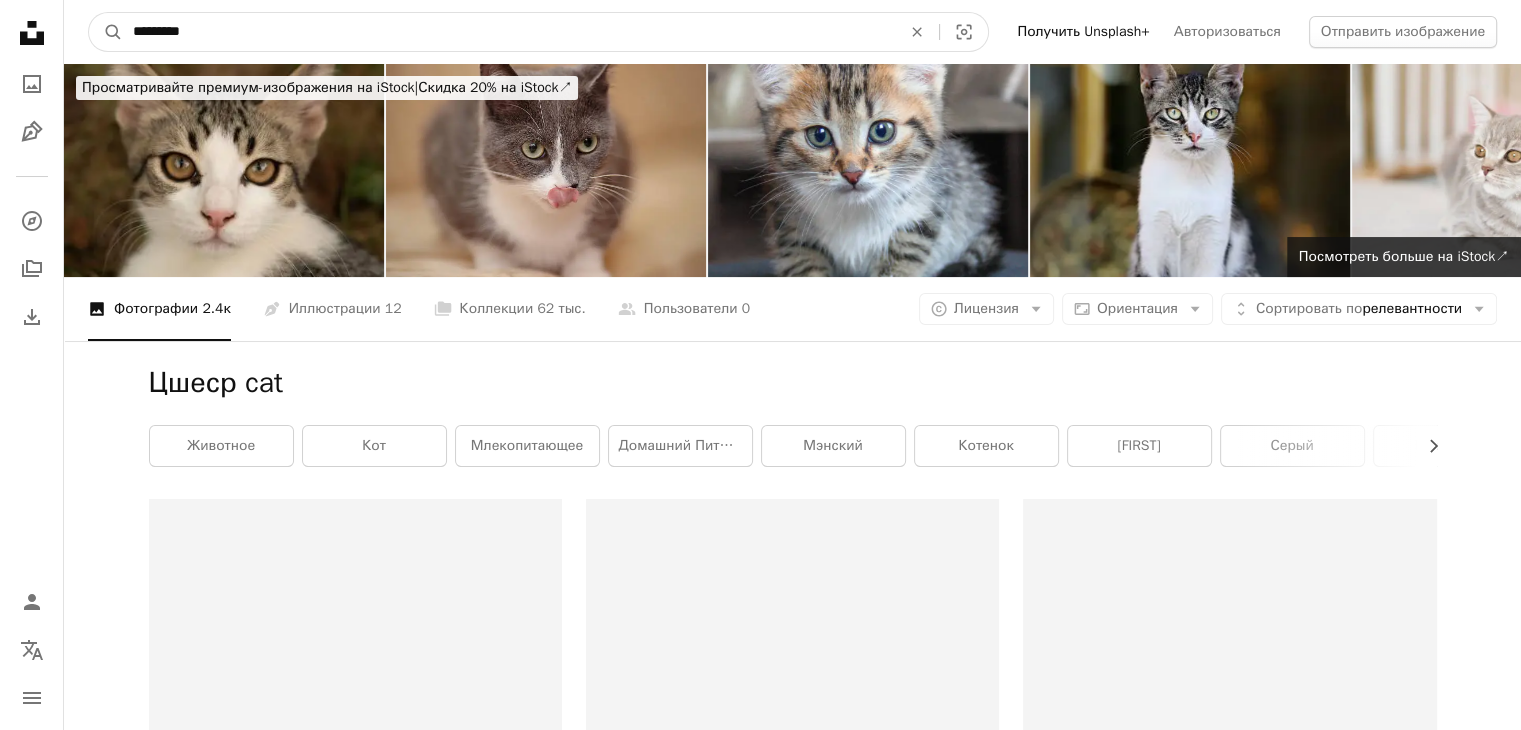 click on "*********" at bounding box center (509, 32) 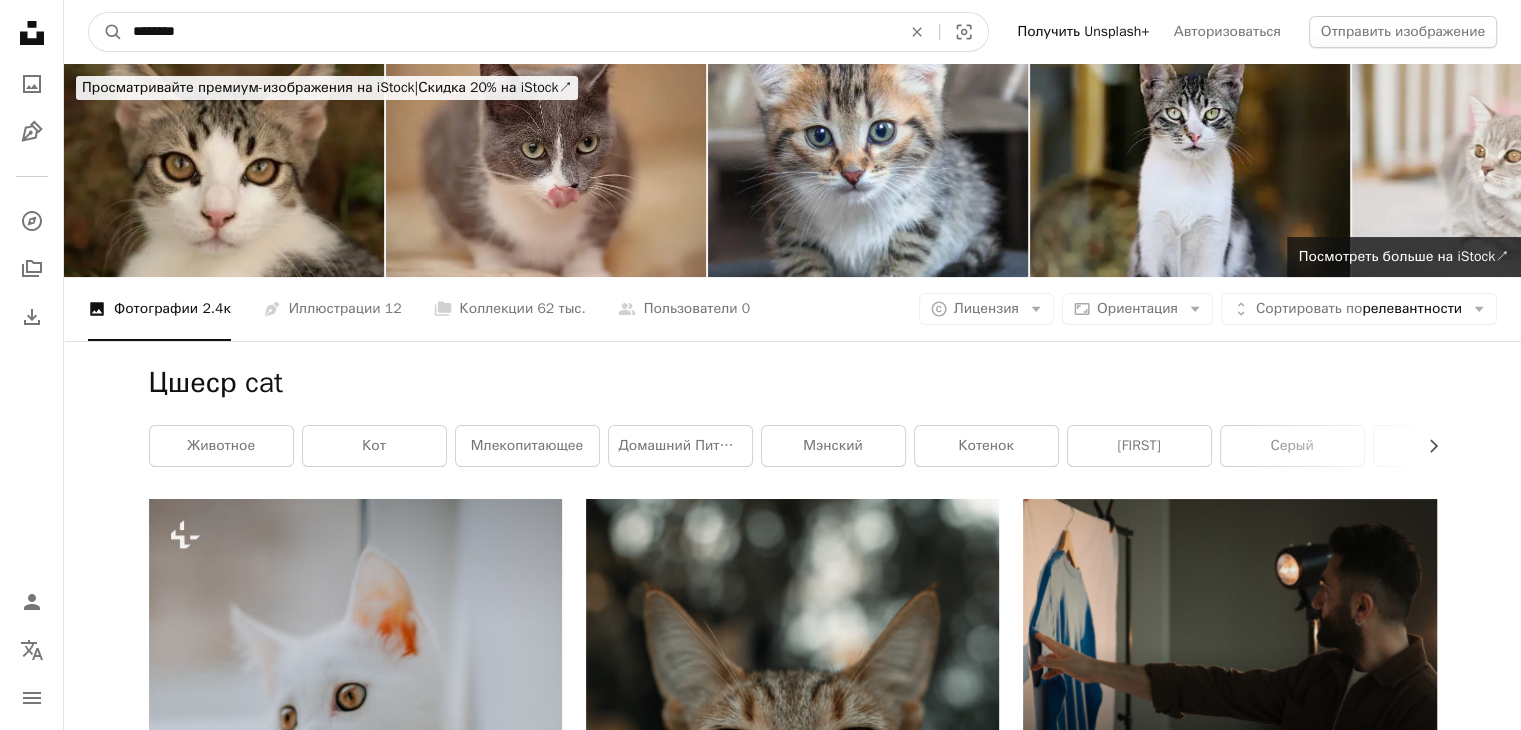 type on "*********" 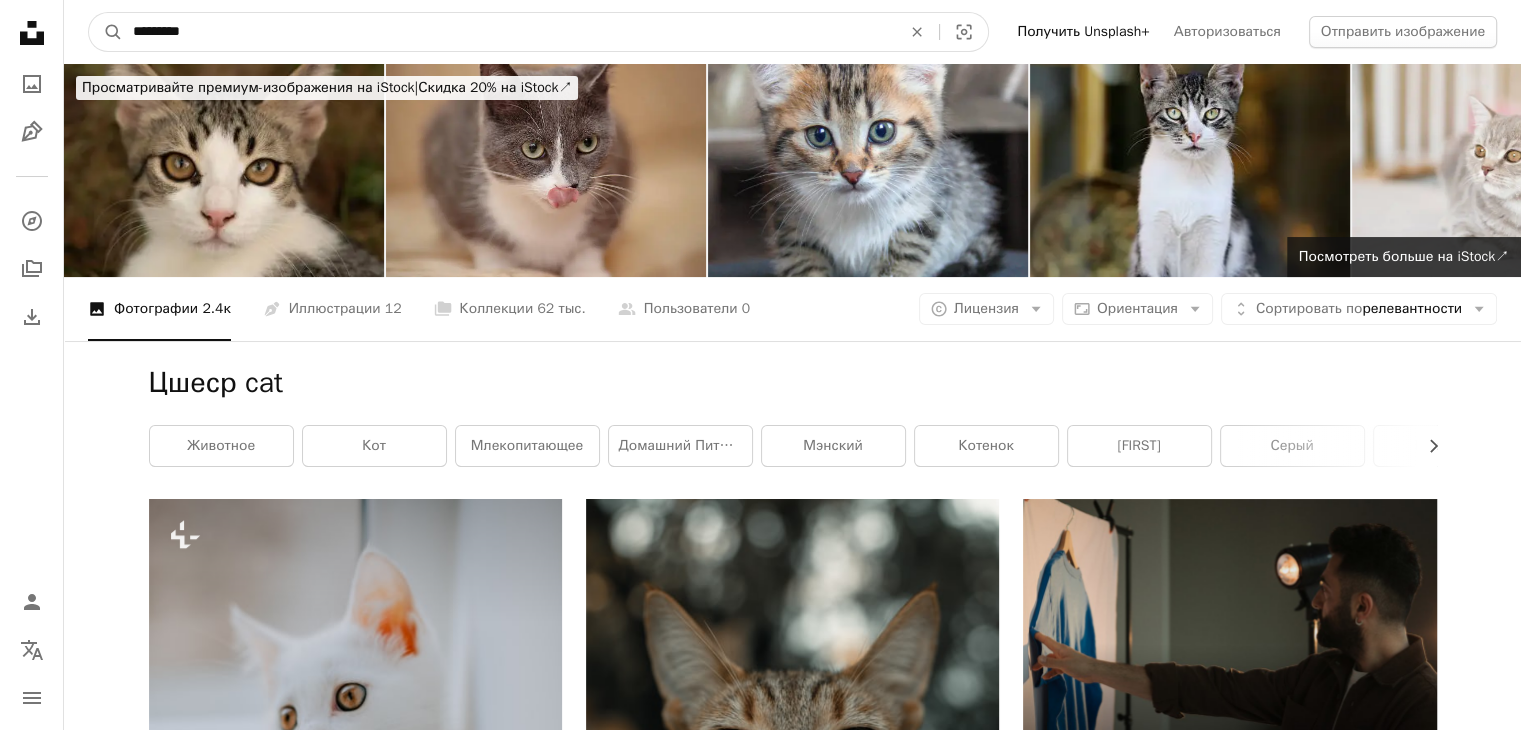 click on "A magnifying glass" at bounding box center [106, 32] 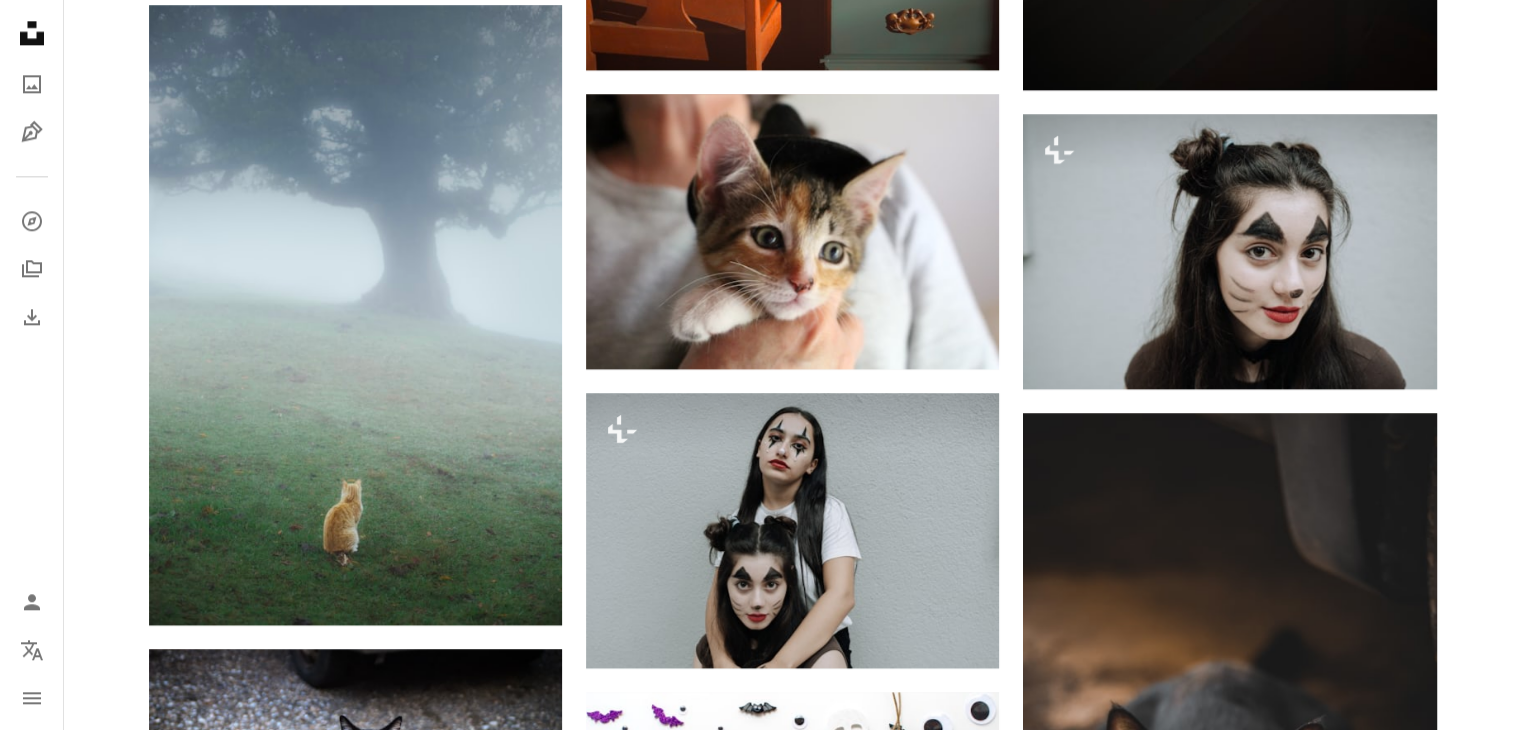 scroll, scrollTop: 2700, scrollLeft: 0, axis: vertical 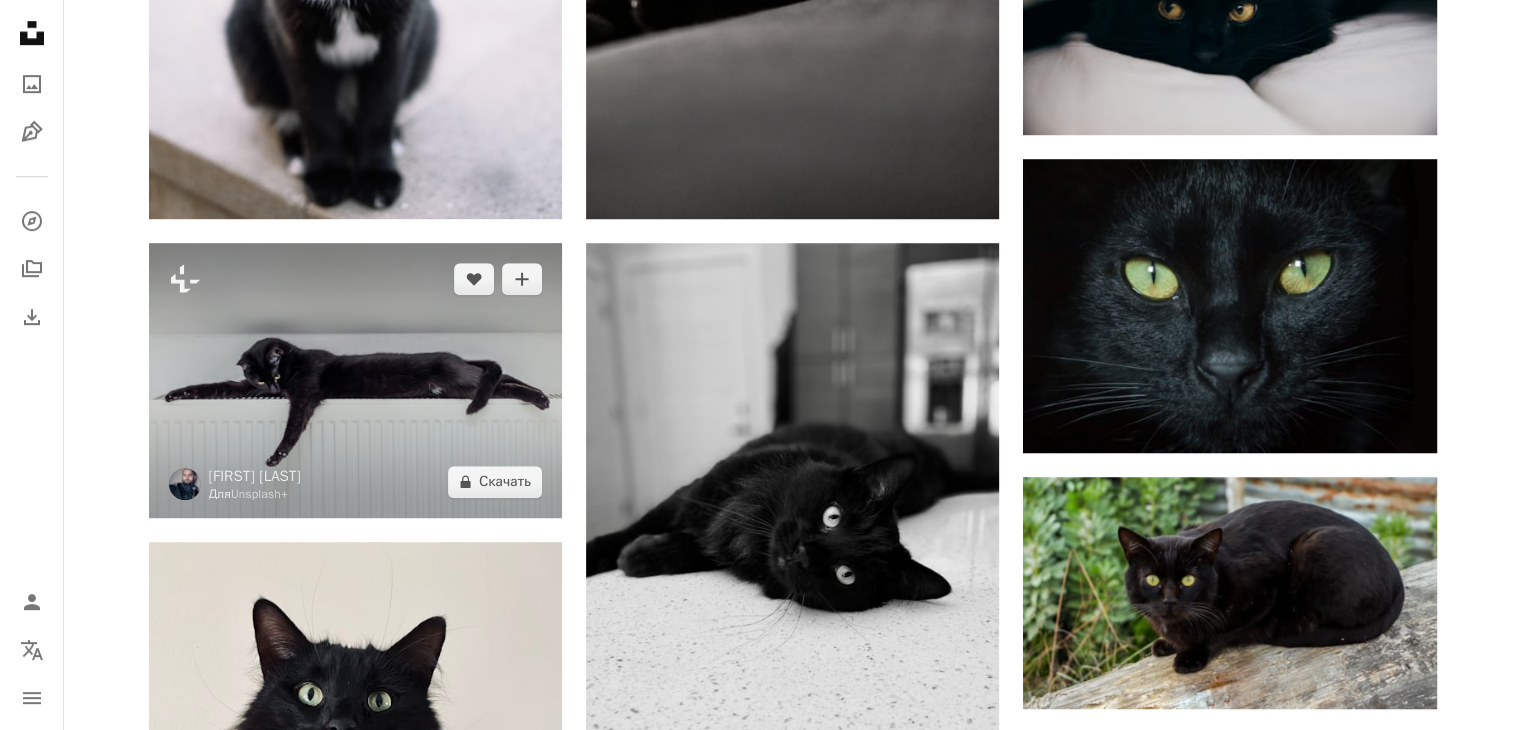 click at bounding box center (355, 380) 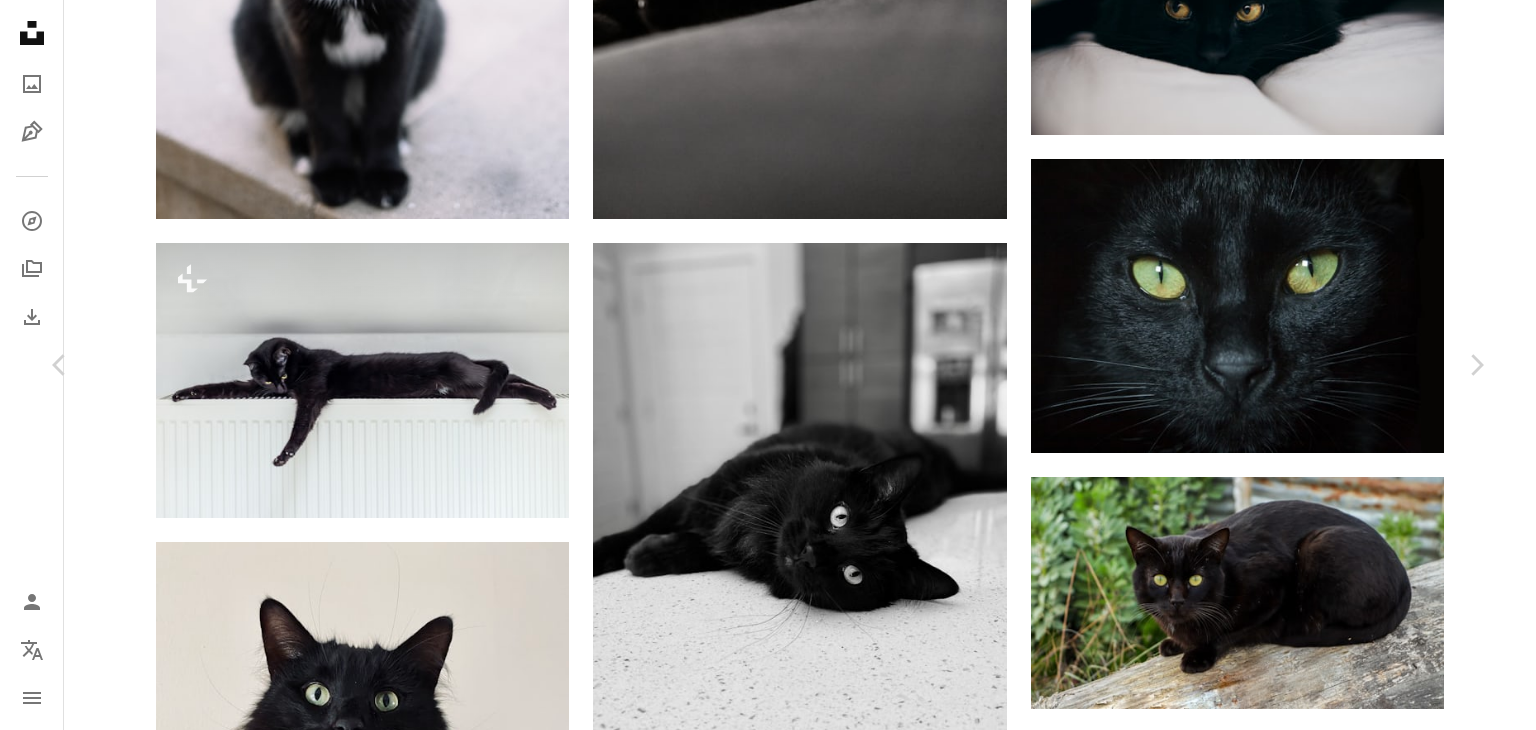 click on "Unsplash logo Unsplash Home A photo Pen Tool A compass A stack of folders Download Person Localization icon navigation menu A magnifying glass ********* An X shape Visual search Получить Unsplash+ Авторизоваться Отправить изображение Просматривайте премиум-изображения на iStock  |  Скидка 20% на iStock  ↗ Просматривайте премиум-изображения на iStock.  Скидка 20% на iStock  ↗ Посмотреть больше  ↗ Посмотреть больше на iStock  ↗ A photo Фотографии   3,5 тыс. Pen Tool Иллюстрации   86 A stack of folders Коллекции   708 тыс. A group of people Пользователи   28 A copyright icon © Лицензия Arrow down Aspect ratio Ориентация Arrow down Unfold Сортировать по  релевантности Arrow down Filters Фильтры Черная кошка Chevron right кот ус |" at bounding box center (768, 10741) 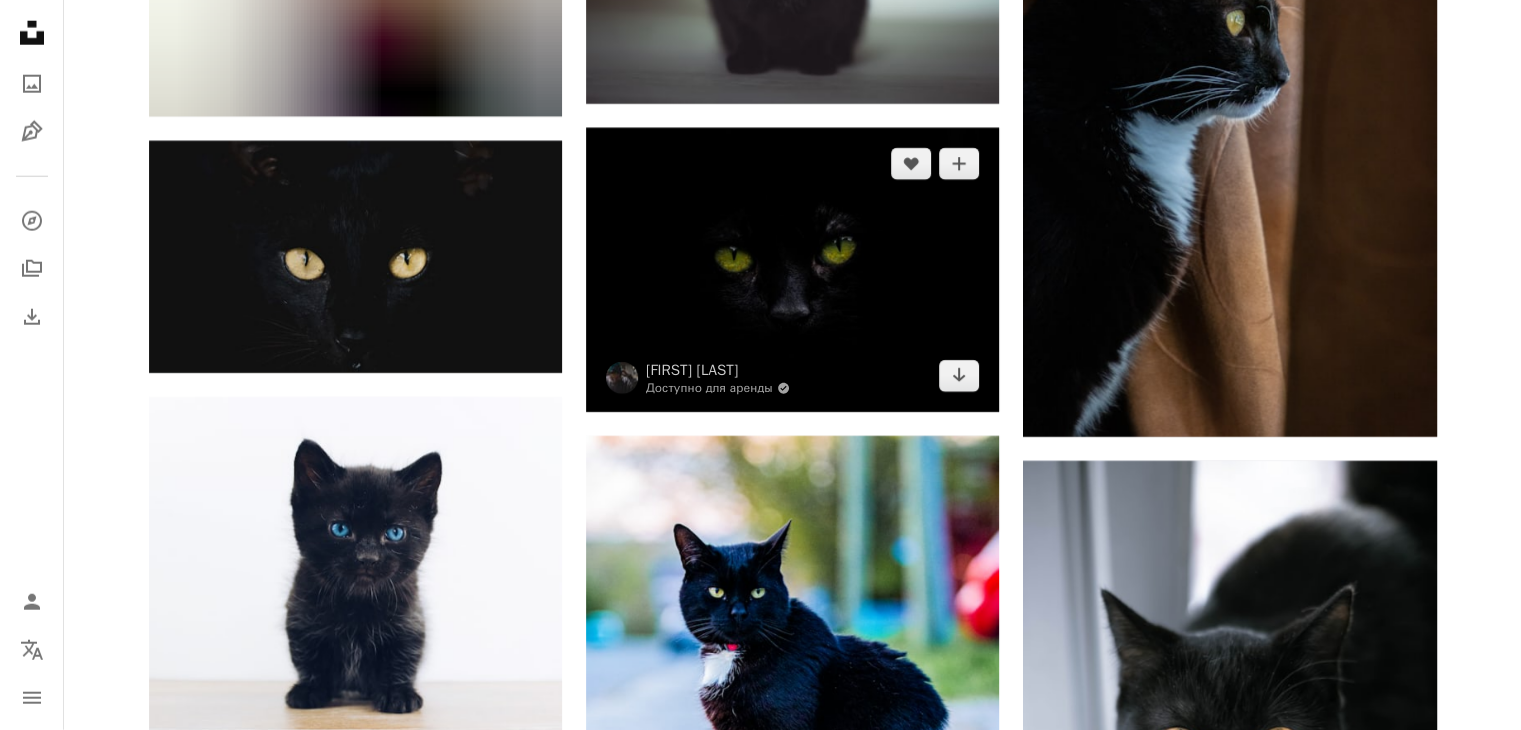 scroll, scrollTop: 20600, scrollLeft: 0, axis: vertical 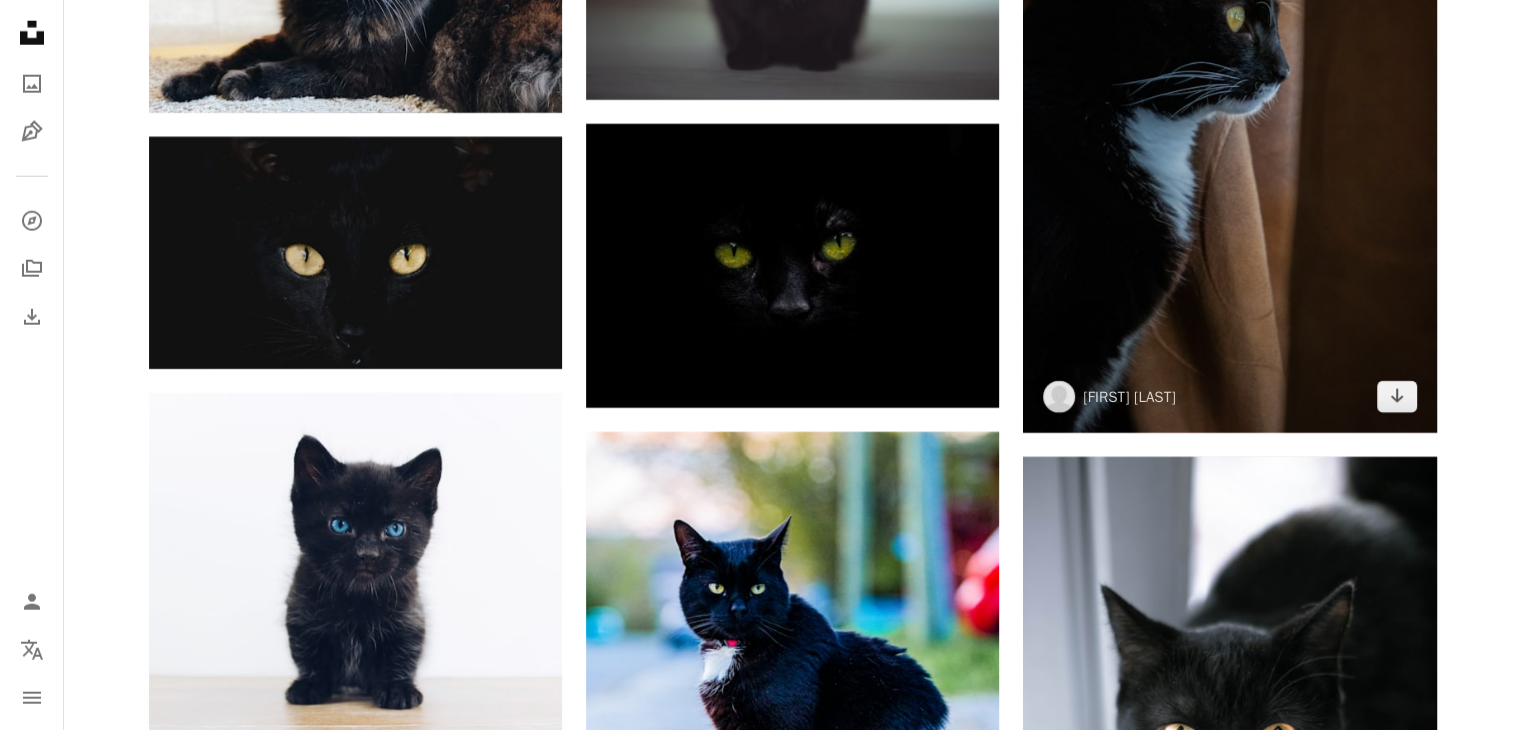 click at bounding box center (1229, 123) 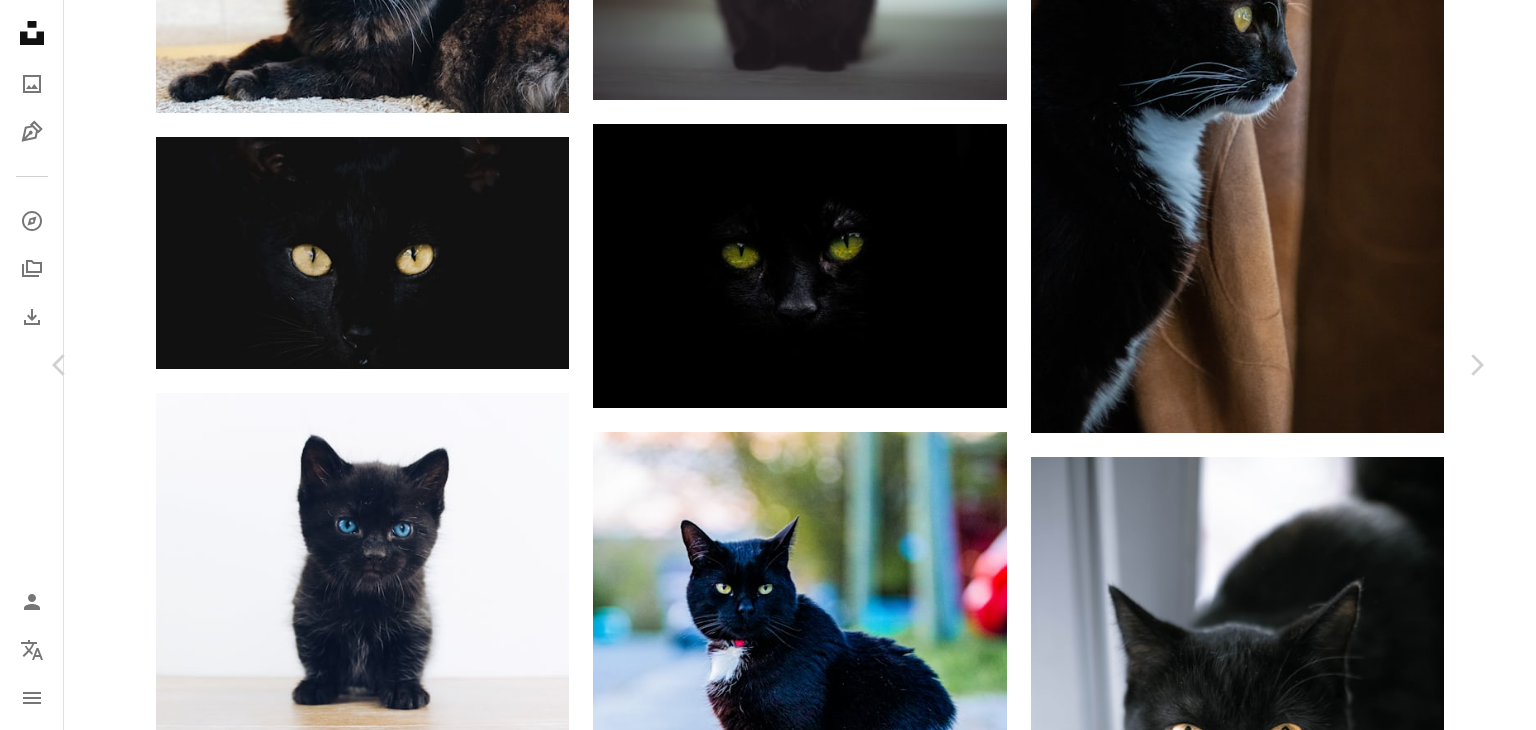 click on "An X shape Chevron left Chevron right [FIRST] [LAST] [FIRST]_[LAST] A heart A plus sign Скачать бесплатно Chevron down Zoom in Просмотры 28,743 Загрузки 289 A forward-right arrow Делиться Info icon Информация More Actions Большой черный кот размышляет о жизни на воле. A map marker [CITY], [COUNTRY] Calendar outlined Опубликовано [DAY] [MONTH] [YEAR] Camera Кэнон, EOS 80D Safety Бесплатное использование по лицензии Unsplash кот черный черный кот животное домашний питомец [COUNTRY] [CITY] млекопитающее мэнский Изображения Creative Commons Просмотрите похожие премиум-изображения на iStock | Сэкономьте 20% с кодом UNSPLASH20 View more on iStock ↗ Похожие изображения A heart A plus sign" at bounding box center [768, 3647] 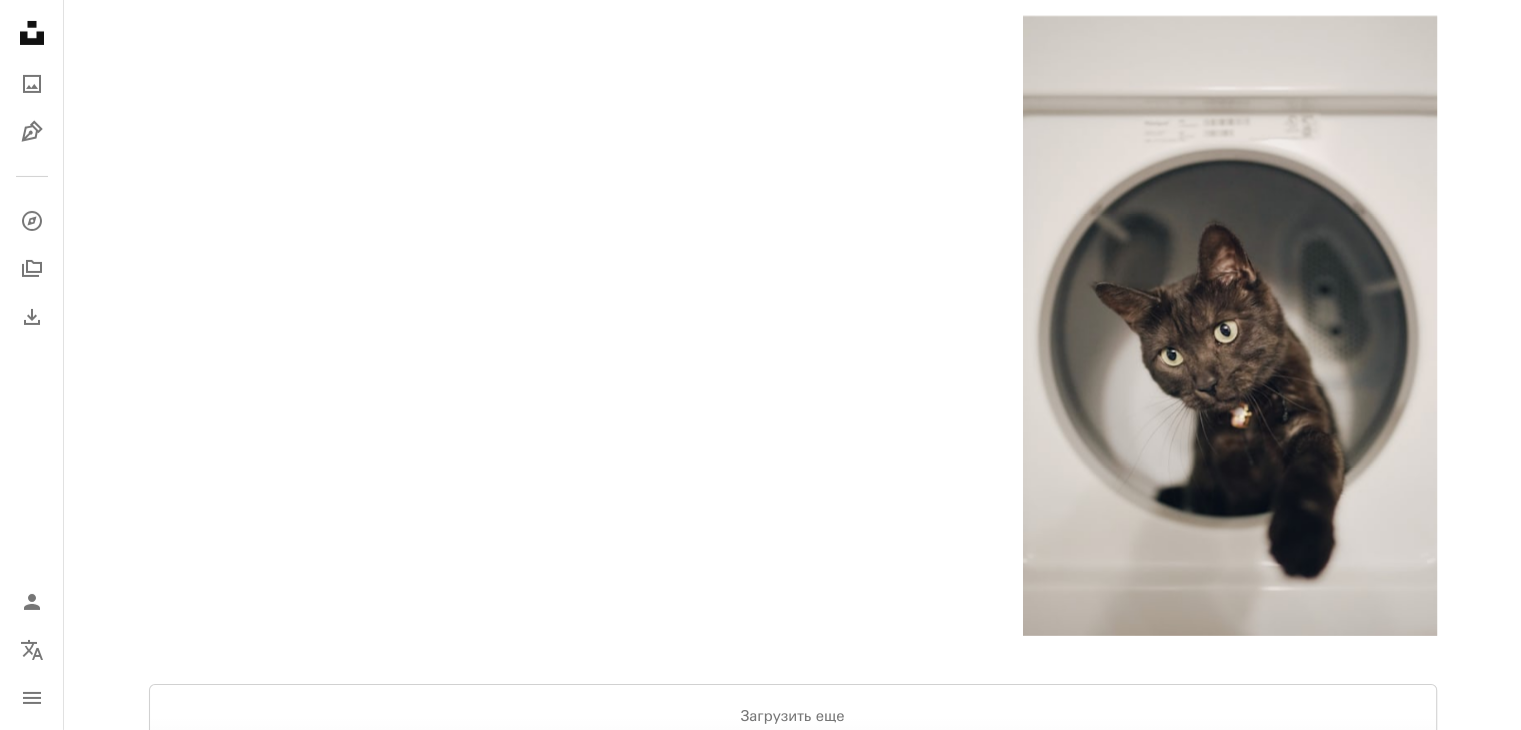 scroll, scrollTop: 22500, scrollLeft: 0, axis: vertical 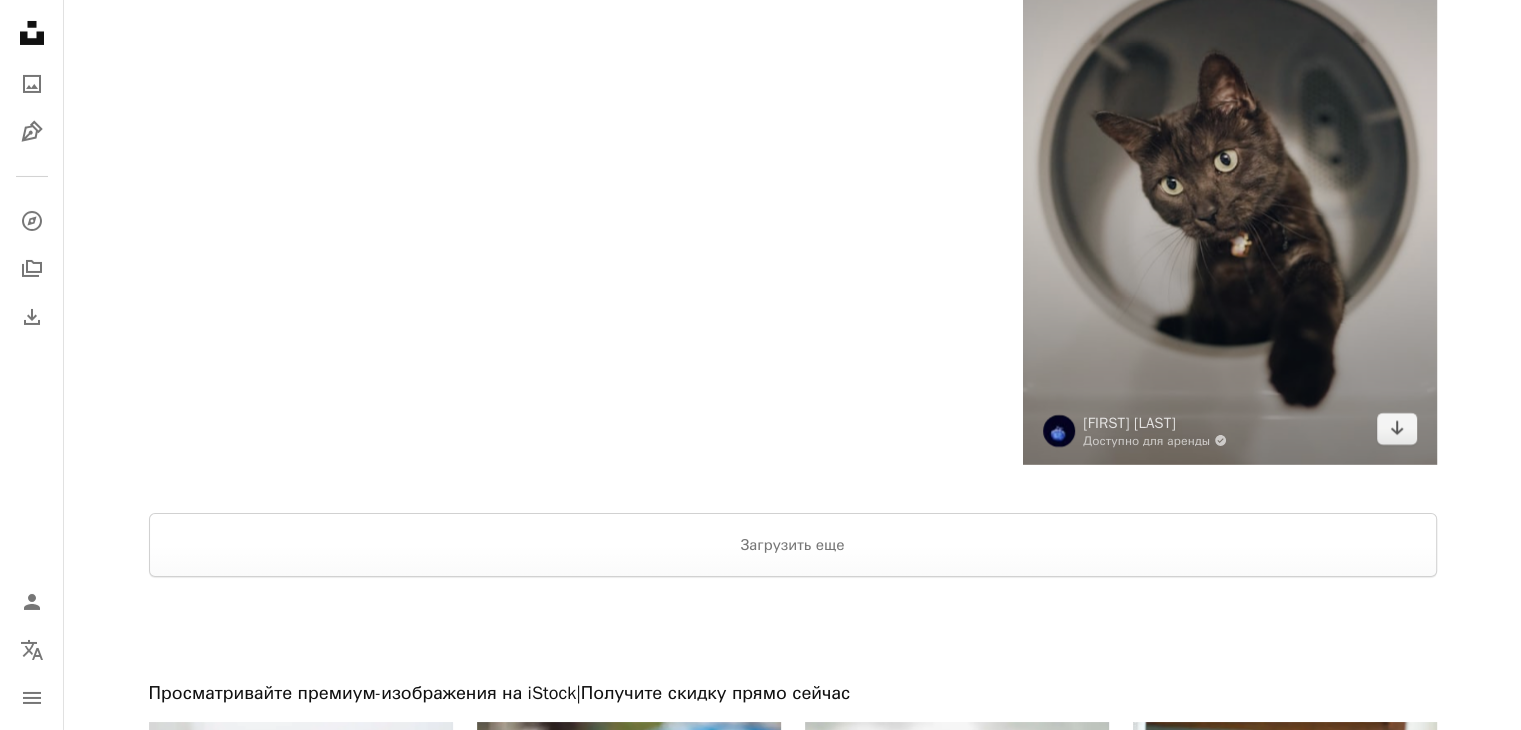 click at bounding box center [1229, 155] 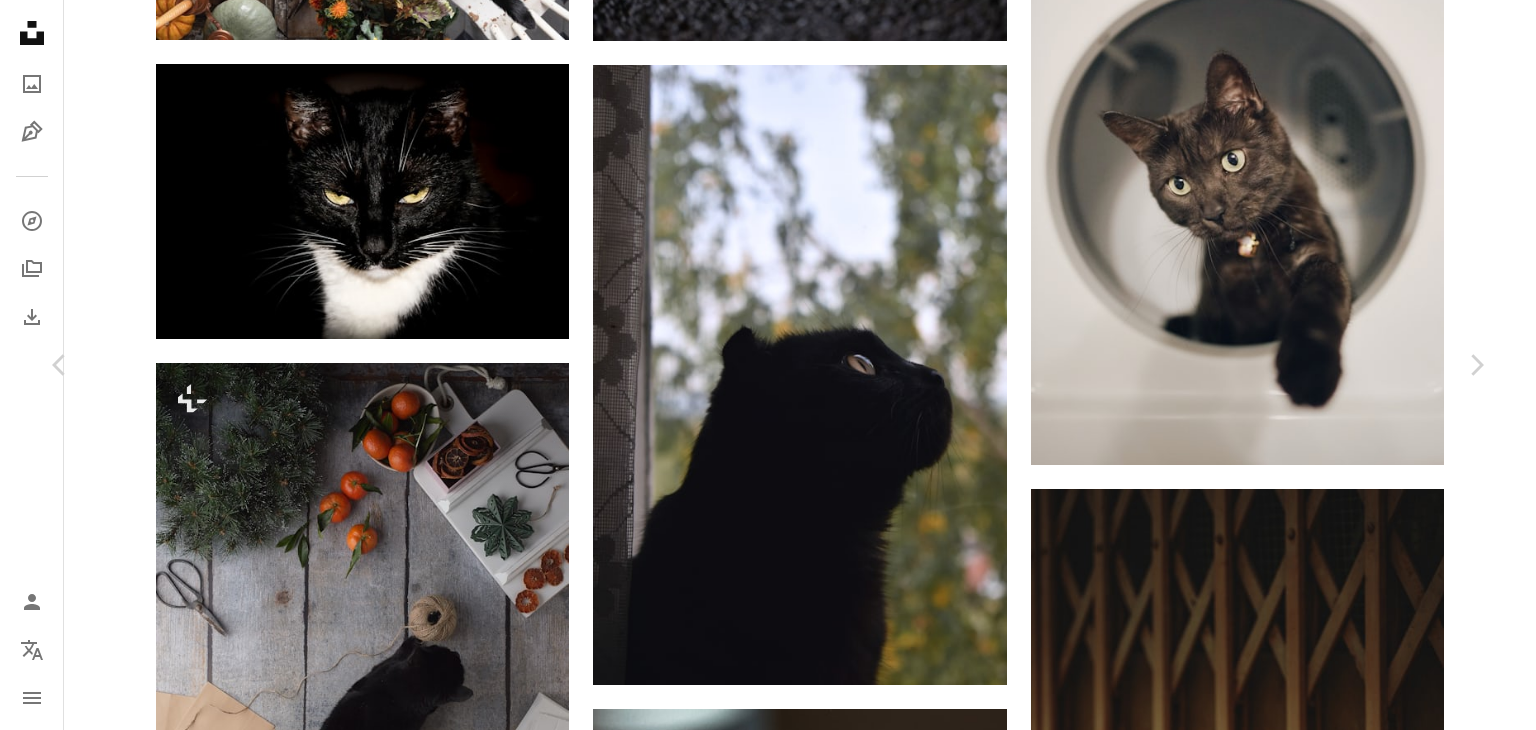 click on "Скачать бесплатно" at bounding box center (1267, 4751) 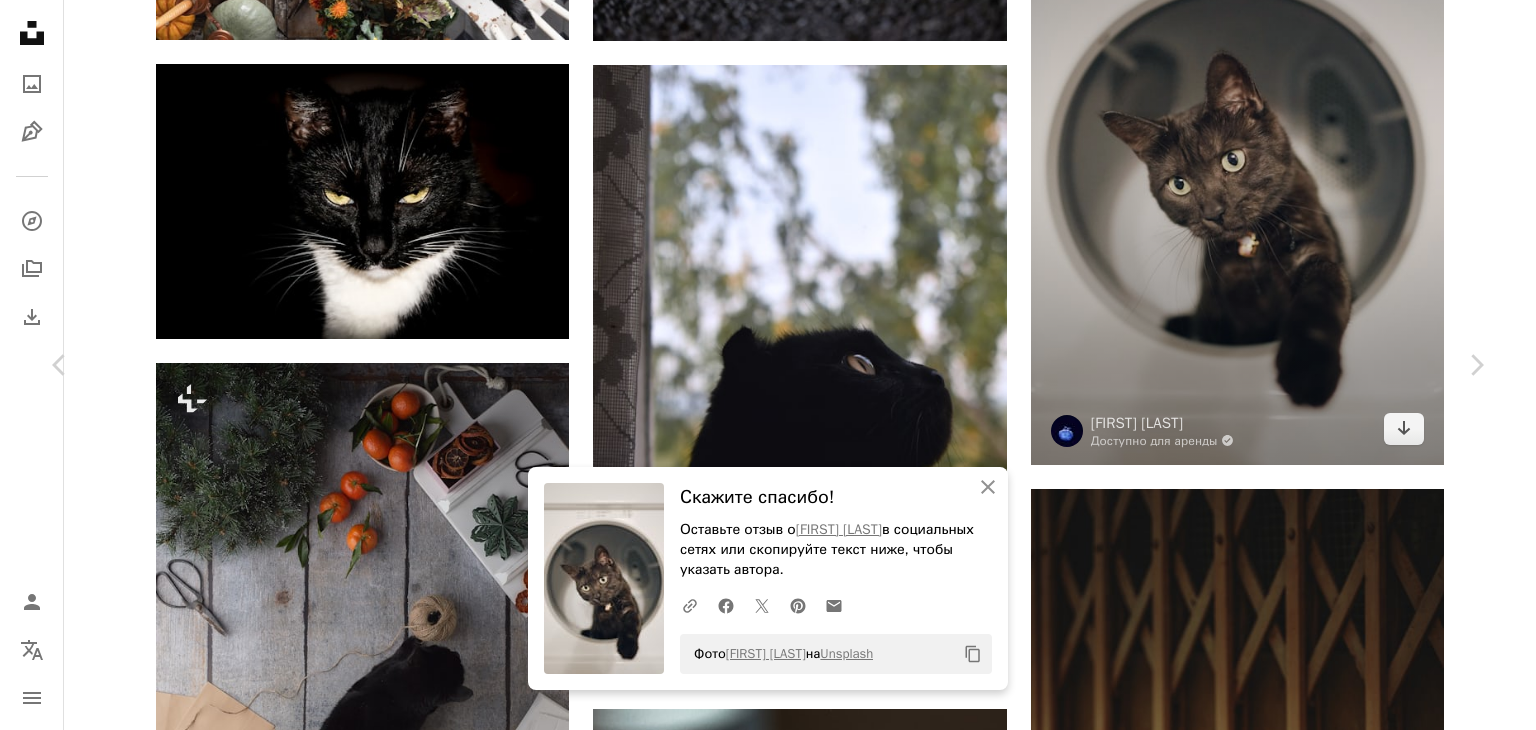 click on "An X shape Chevron left Chevron right An X shape Закрывать Скажите спасибо! Оставьте отзыв о [FIRST] [LAST] в социальных сетях или скопируйте текст ниже, чтобы указать автора. A URL sharing icon (chains) Facebook icon X (formerly Twitter) icon Pinterest icon An envelope Фото [FIRST] [LAST] на Unsplash
Copy content [FIRST] [LAST] Доступно для аренды A checkmark inside of a circle A heart A plus sign Скачать бесплатно Chevron down Zoom in Просмотры 1,976,391 Загрузки 25,782 A forward-right arrow Делиться Info icon Информация More Actions Кот-стиралка Calendar outlined Опубликовано 5 марта 2020 г. Camera SONY, ILCE-7M3 Safety Бесплатное использование по лицензии Unsplash кот черный животное кошки жизнь милый шайба |" at bounding box center [768, 5070] 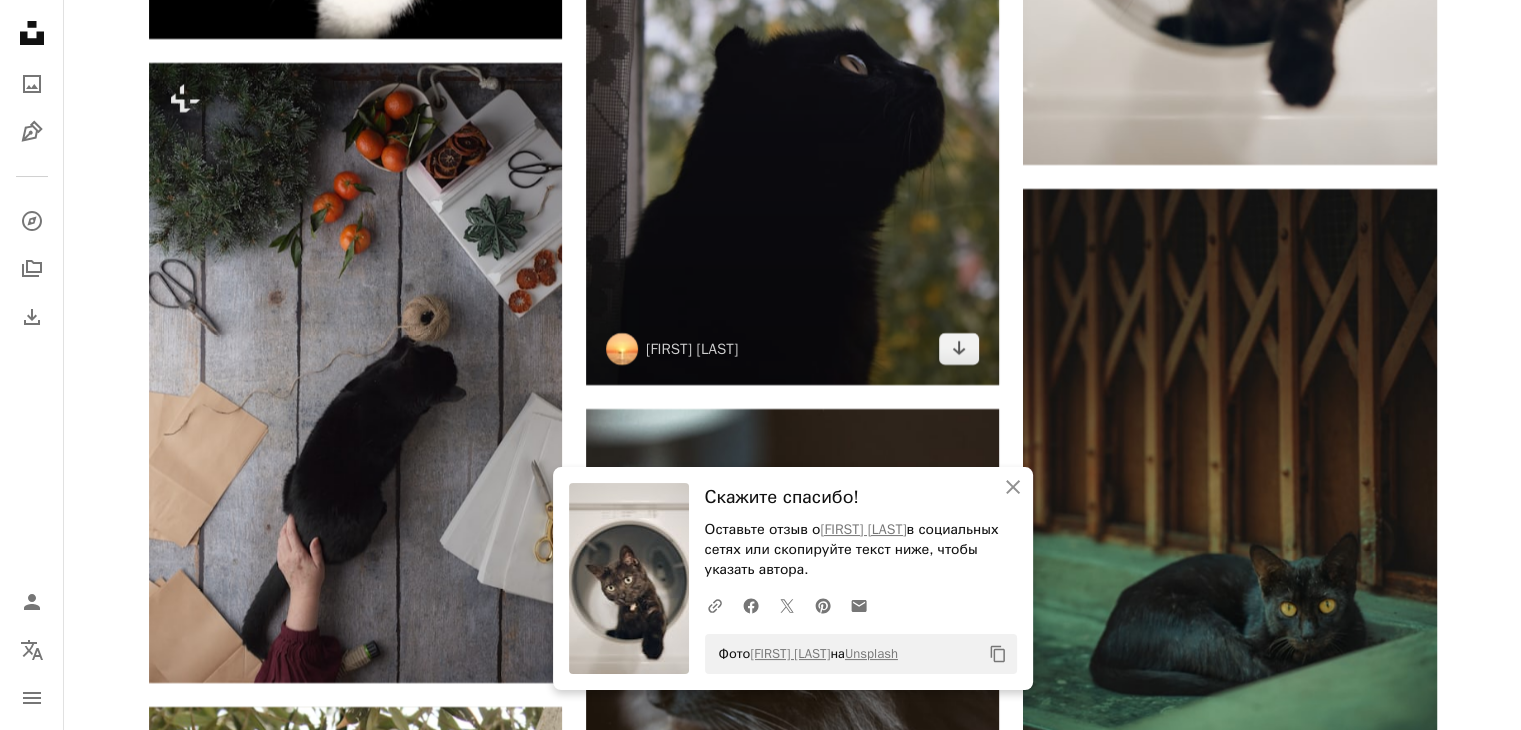 scroll, scrollTop: 22200, scrollLeft: 0, axis: vertical 